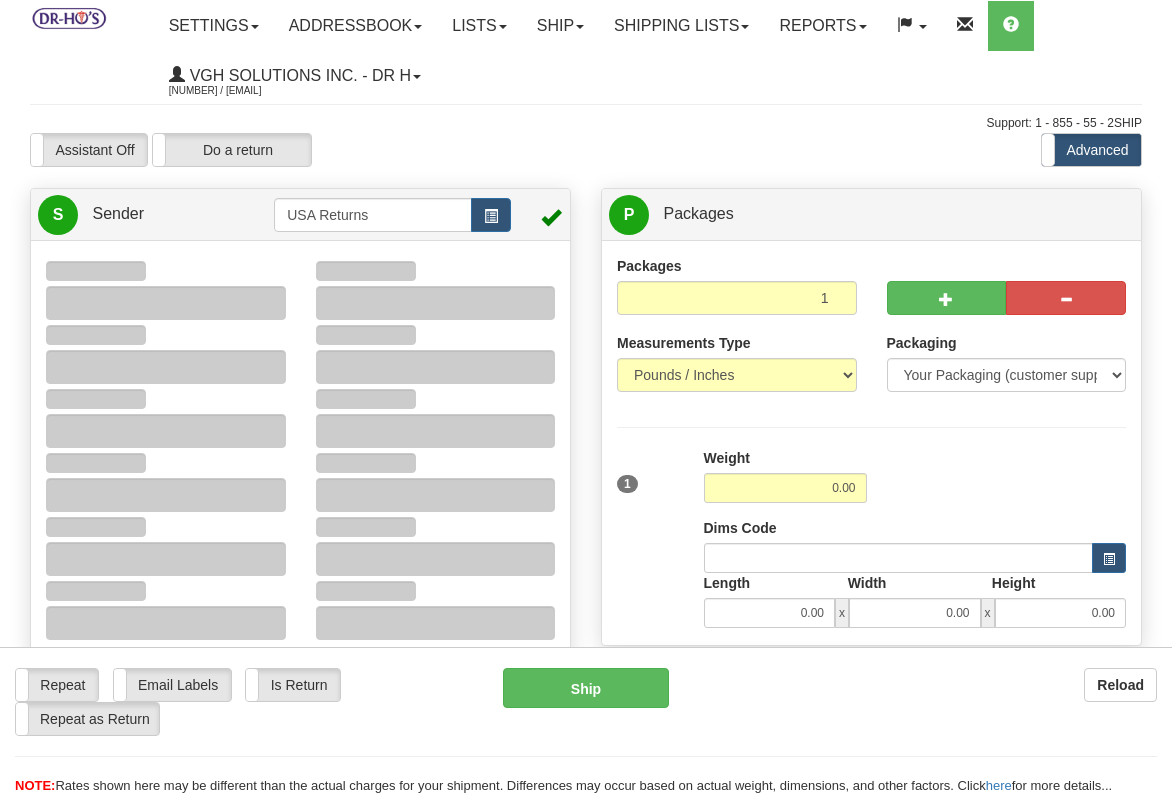 scroll, scrollTop: 0, scrollLeft: 0, axis: both 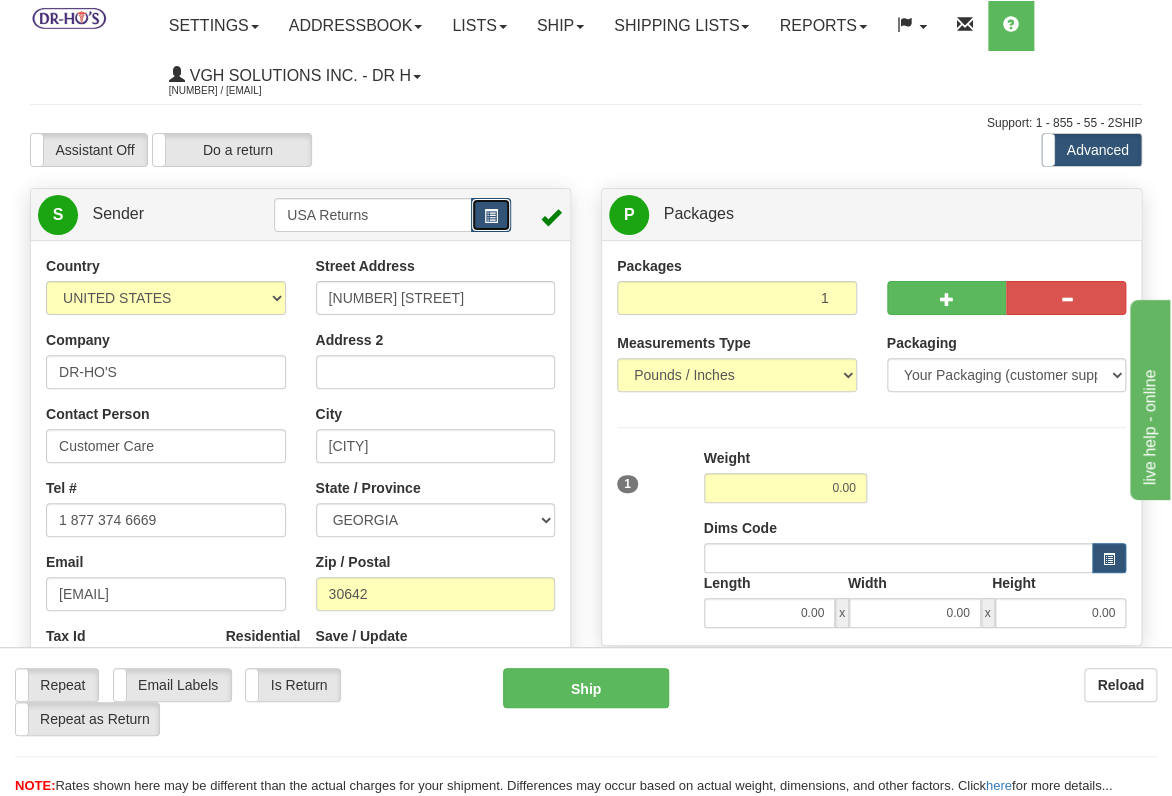 click at bounding box center [491, 216] 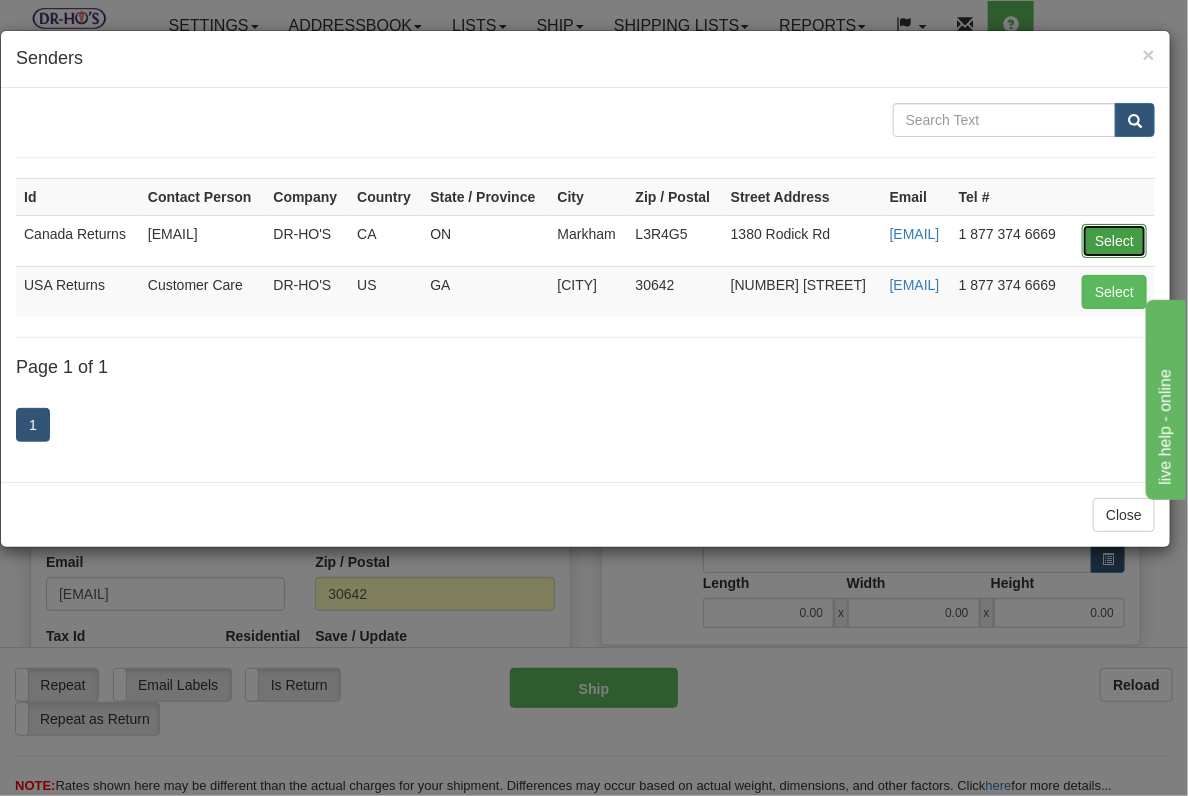 click on "Select" at bounding box center (1114, 241) 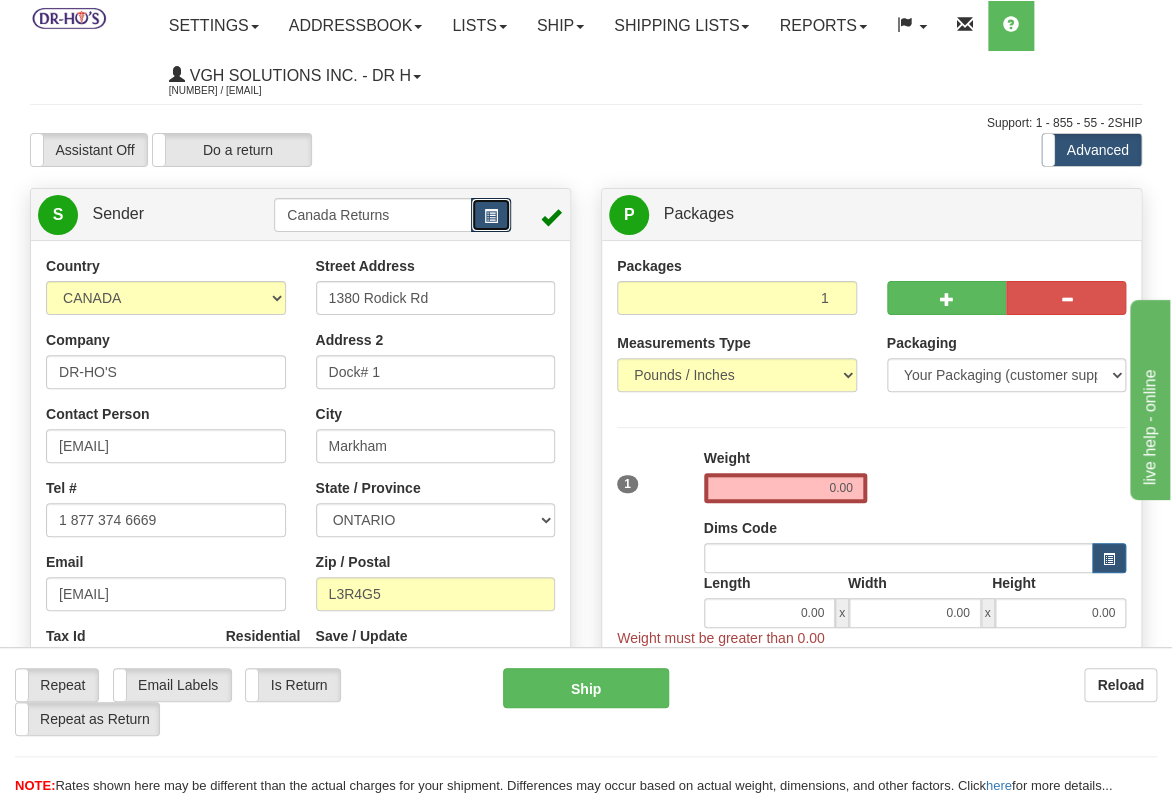scroll, scrollTop: 444, scrollLeft: 0, axis: vertical 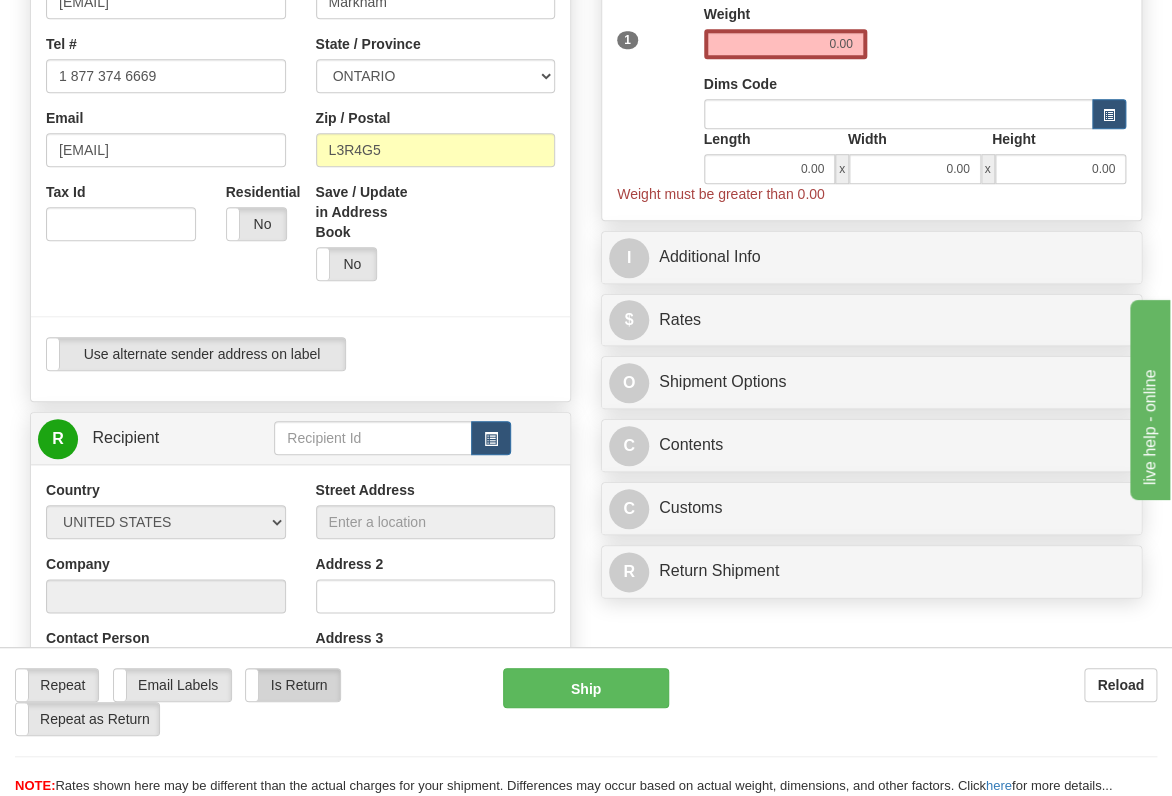 click on "Is Return" at bounding box center (292, 685) 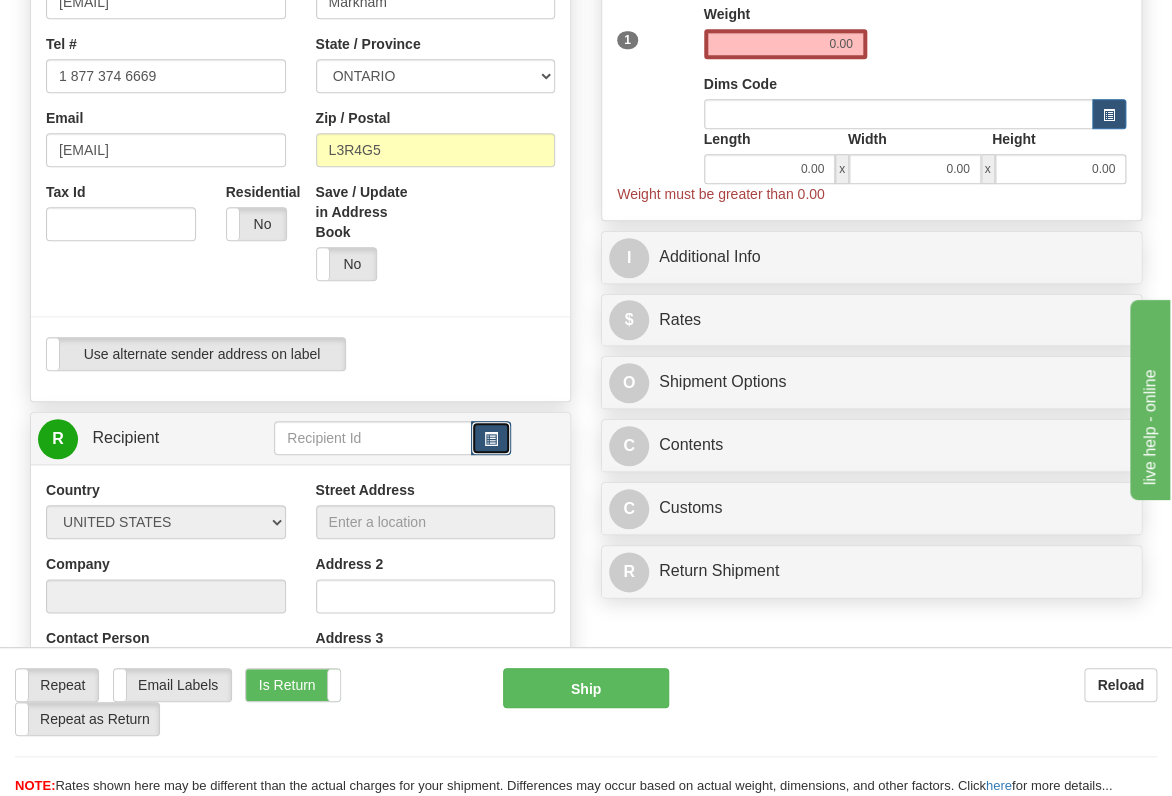 click at bounding box center [491, 438] 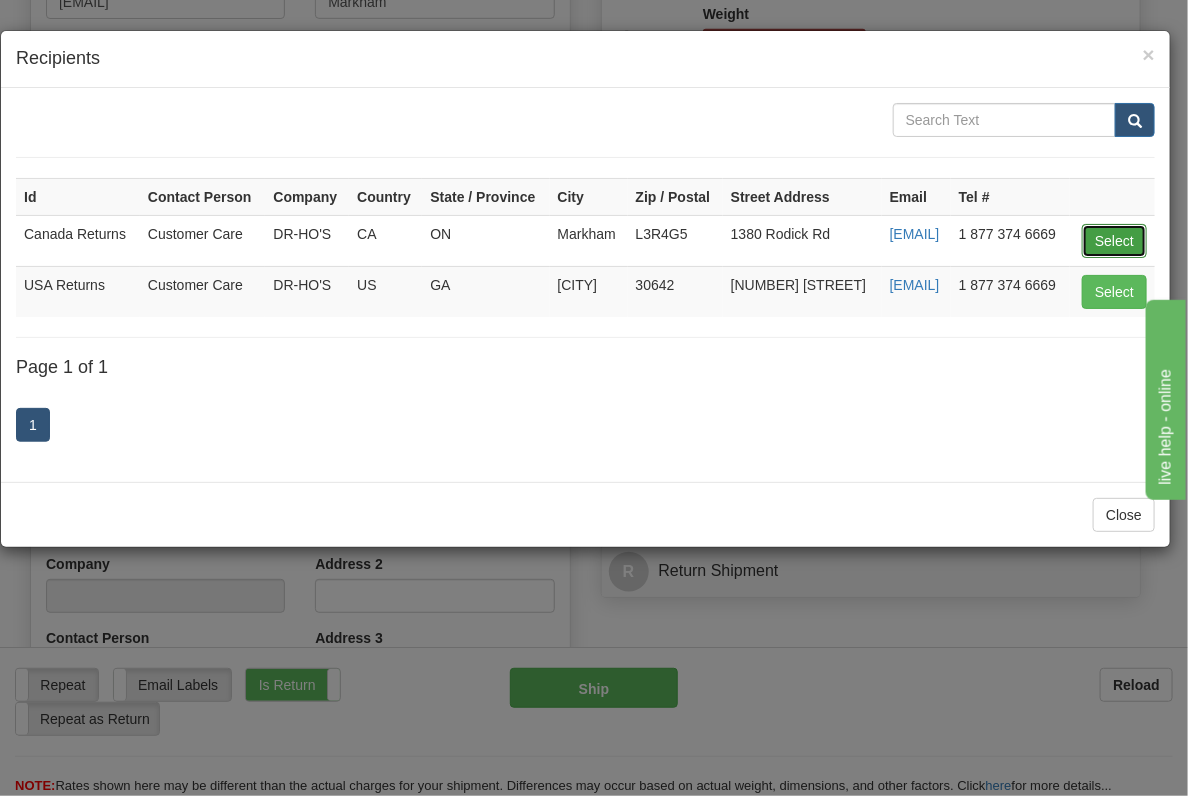 click on "Select" at bounding box center [1114, 241] 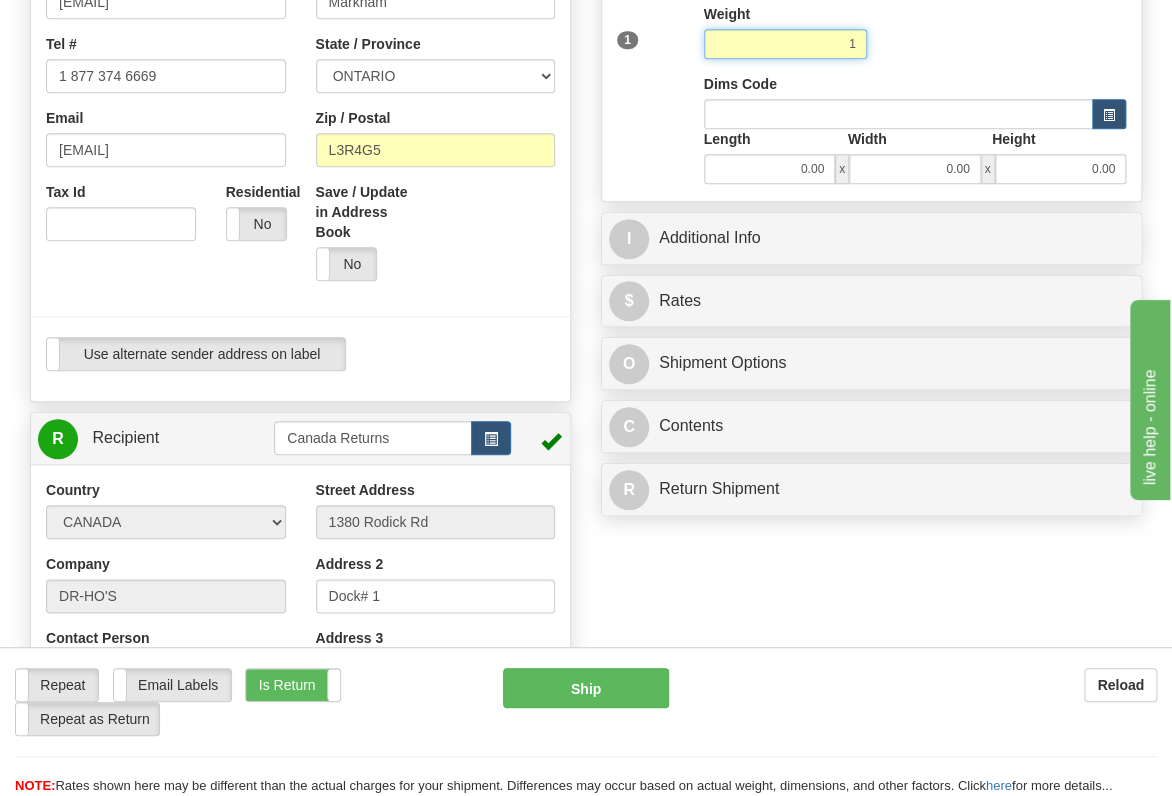 type on "1.00" 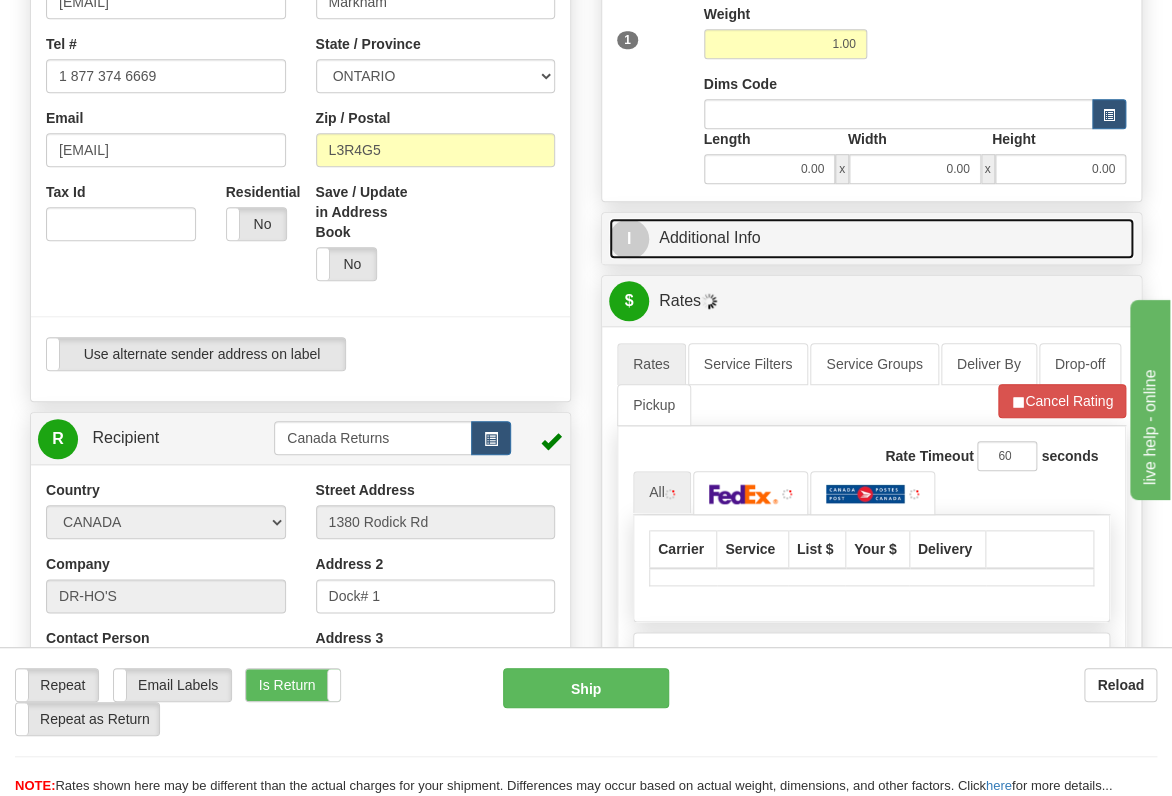 click on "I Additional Info" at bounding box center [871, 238] 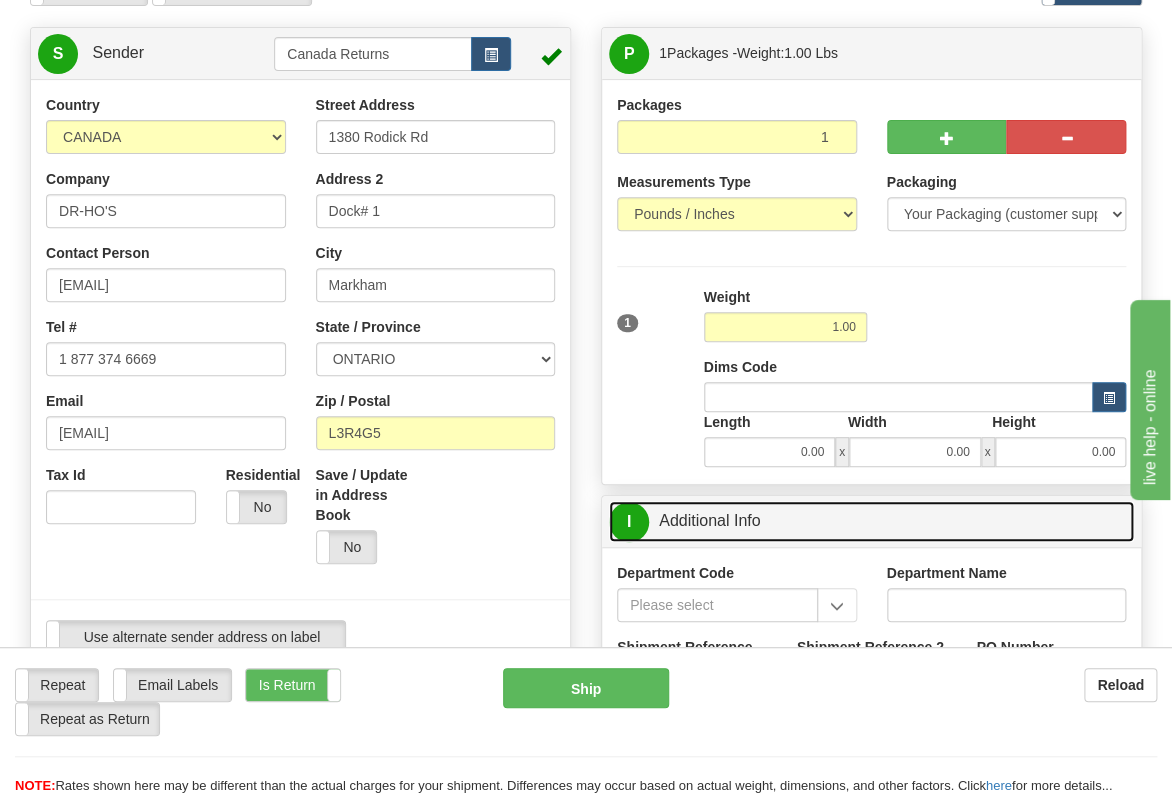 scroll, scrollTop: 444, scrollLeft: 0, axis: vertical 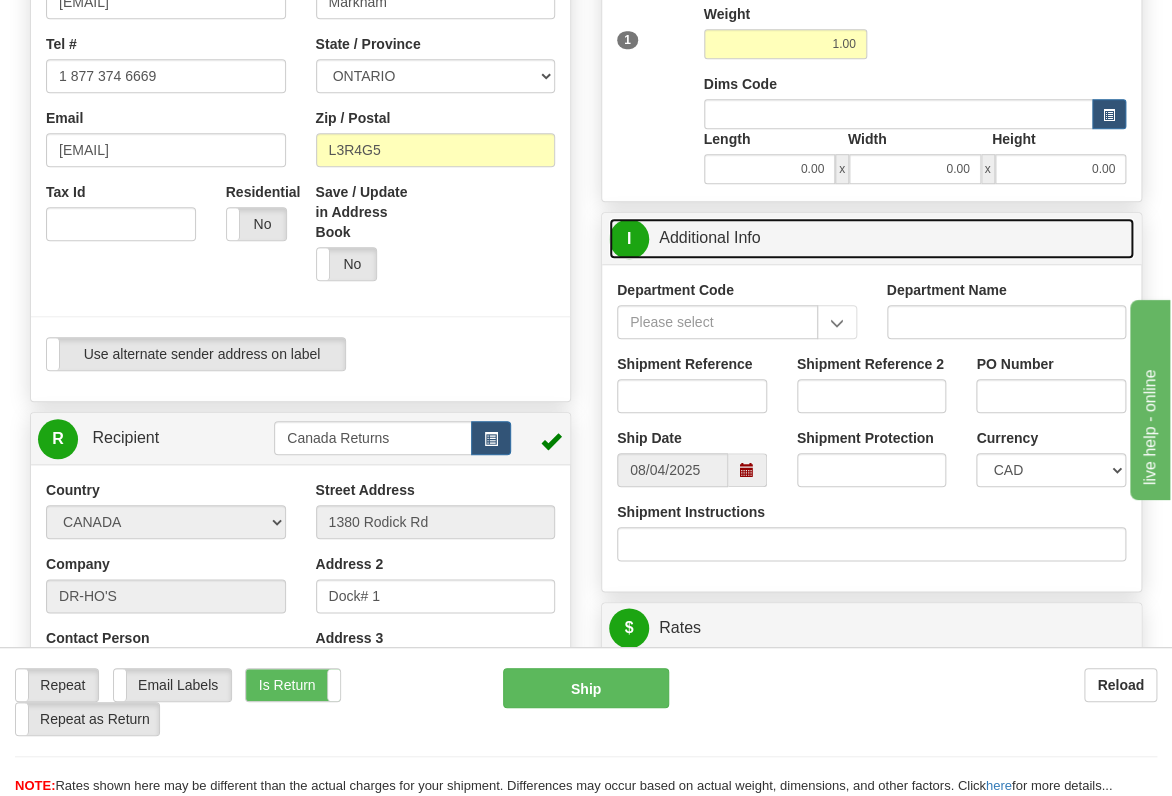 click at bounding box center [747, 470] 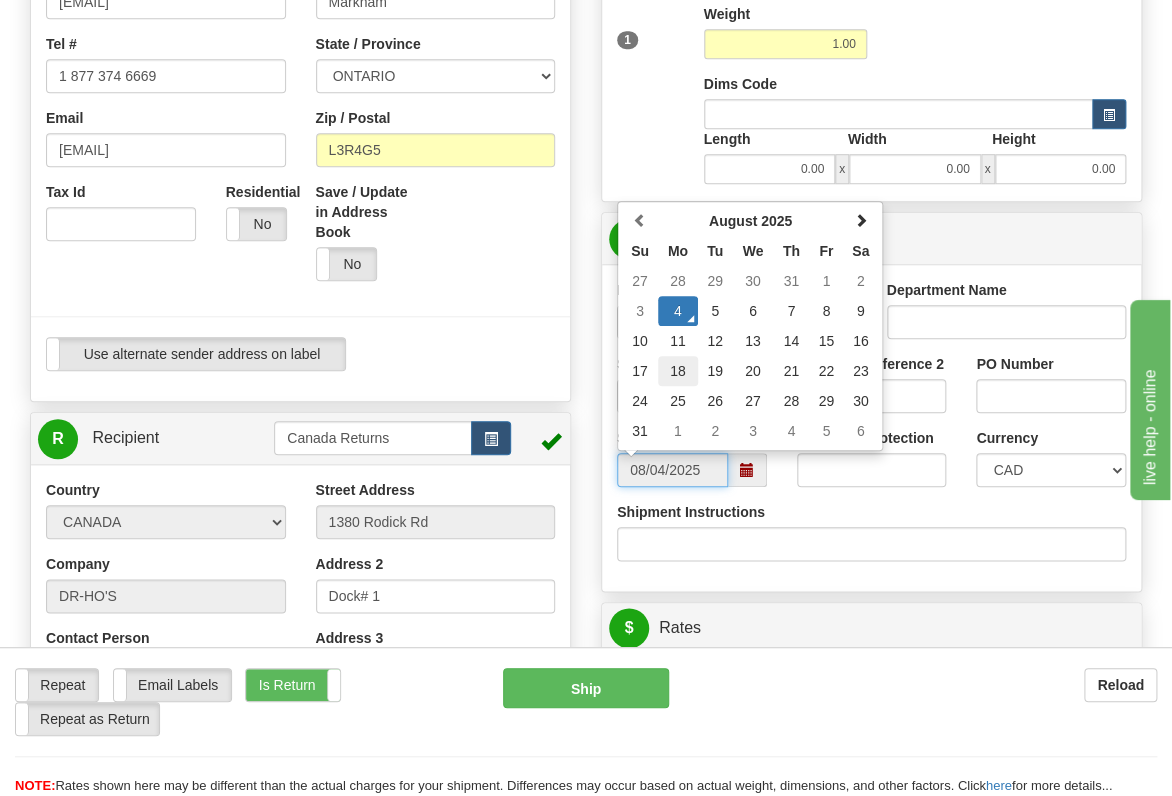 click on "18" at bounding box center (678, 371) 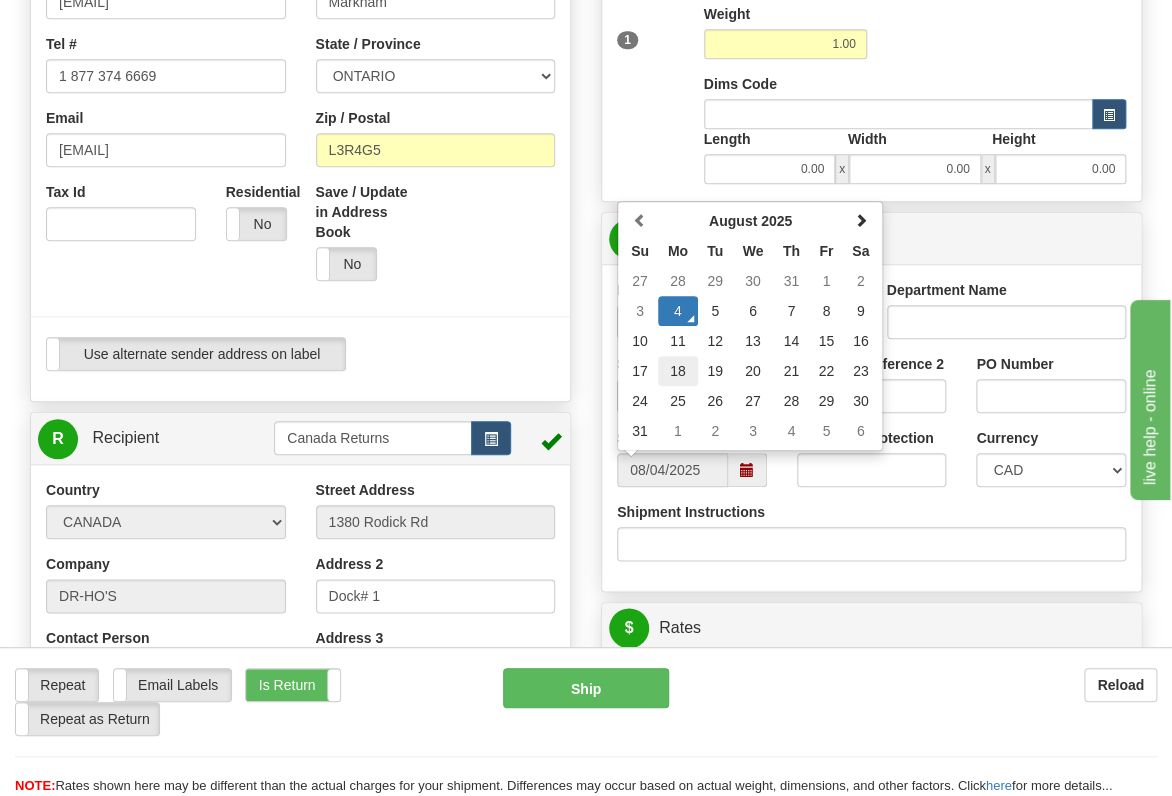 type on "08/18/2025" 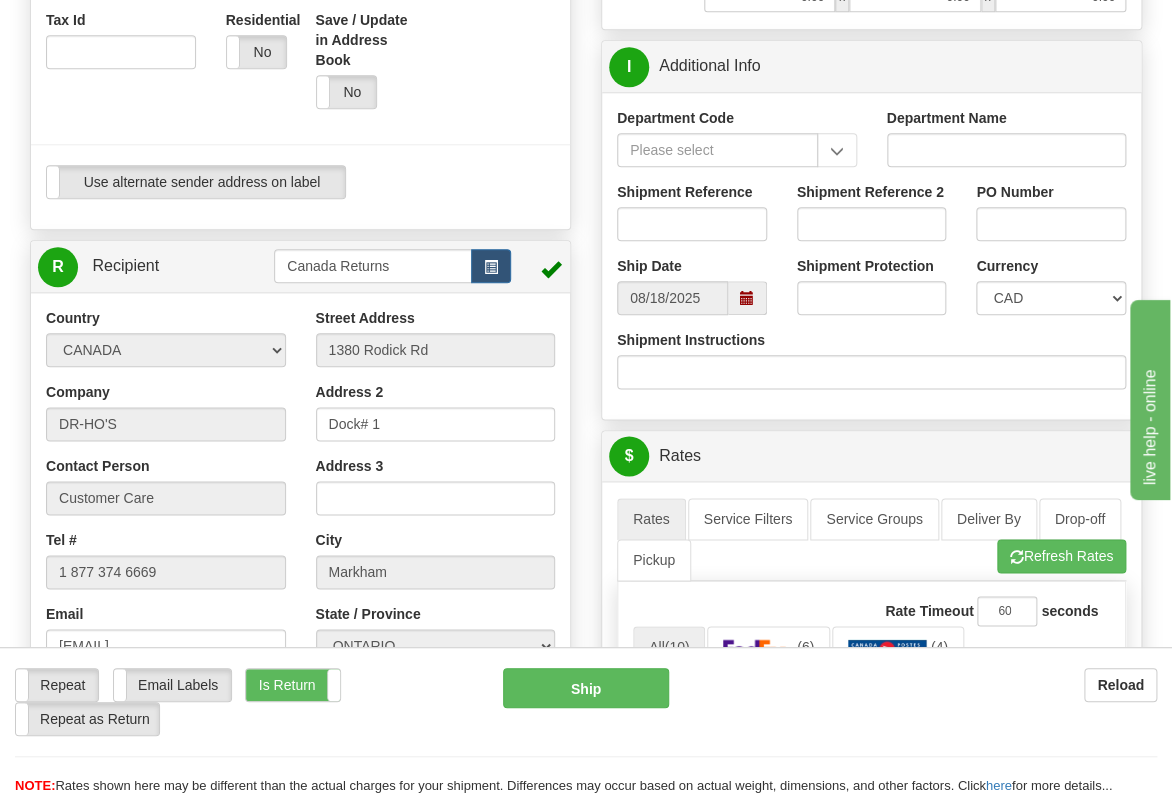 scroll, scrollTop: 444, scrollLeft: 0, axis: vertical 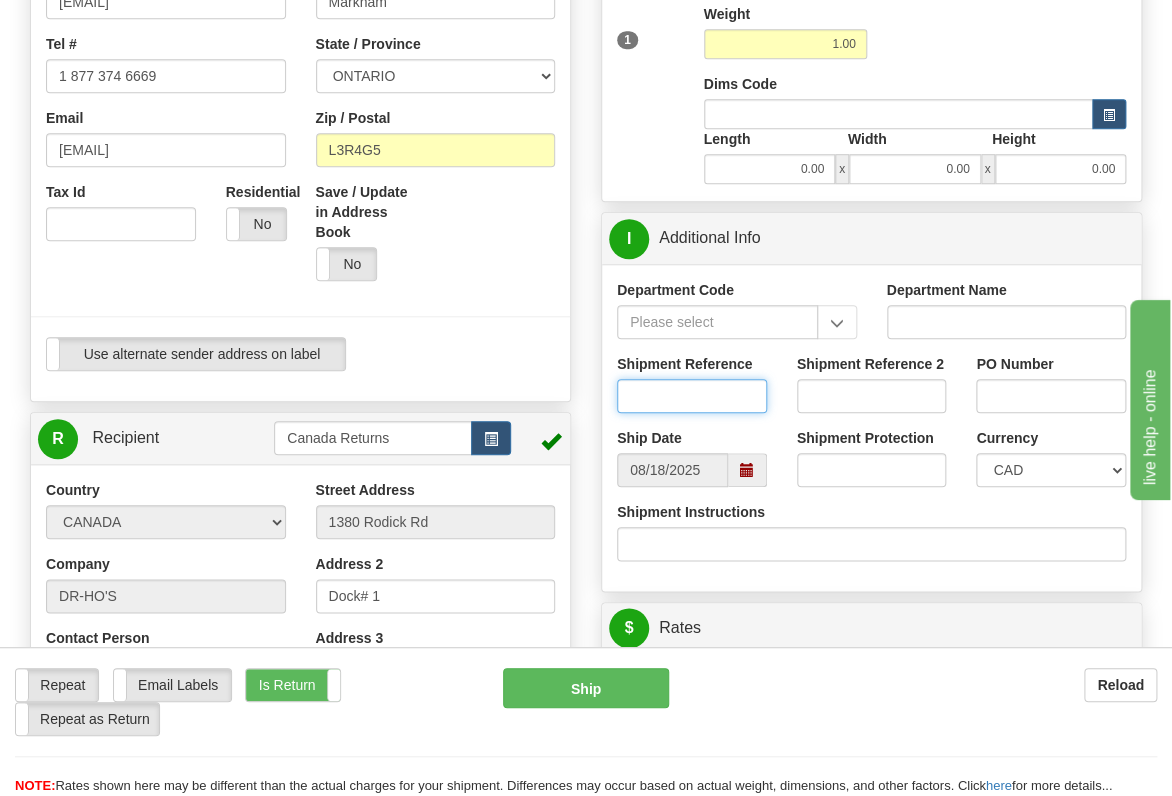click on "Shipment Reference" at bounding box center [692, 396] 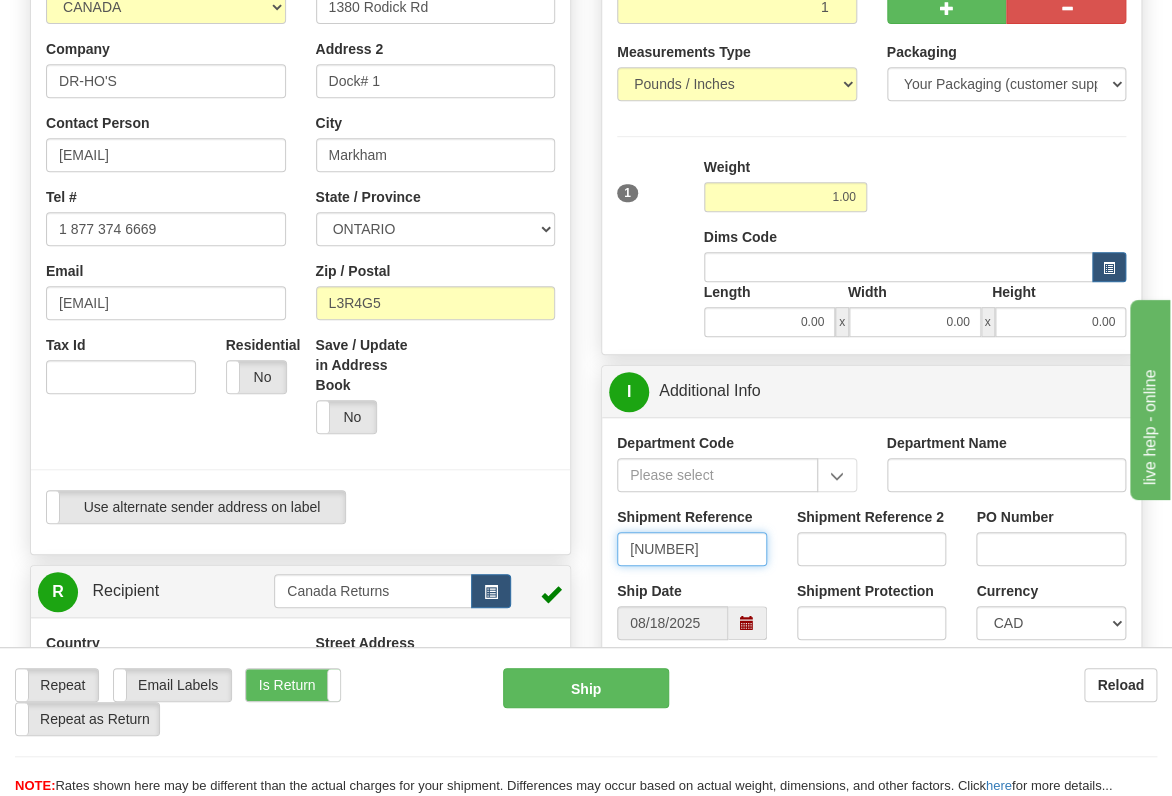 scroll, scrollTop: 0, scrollLeft: 0, axis: both 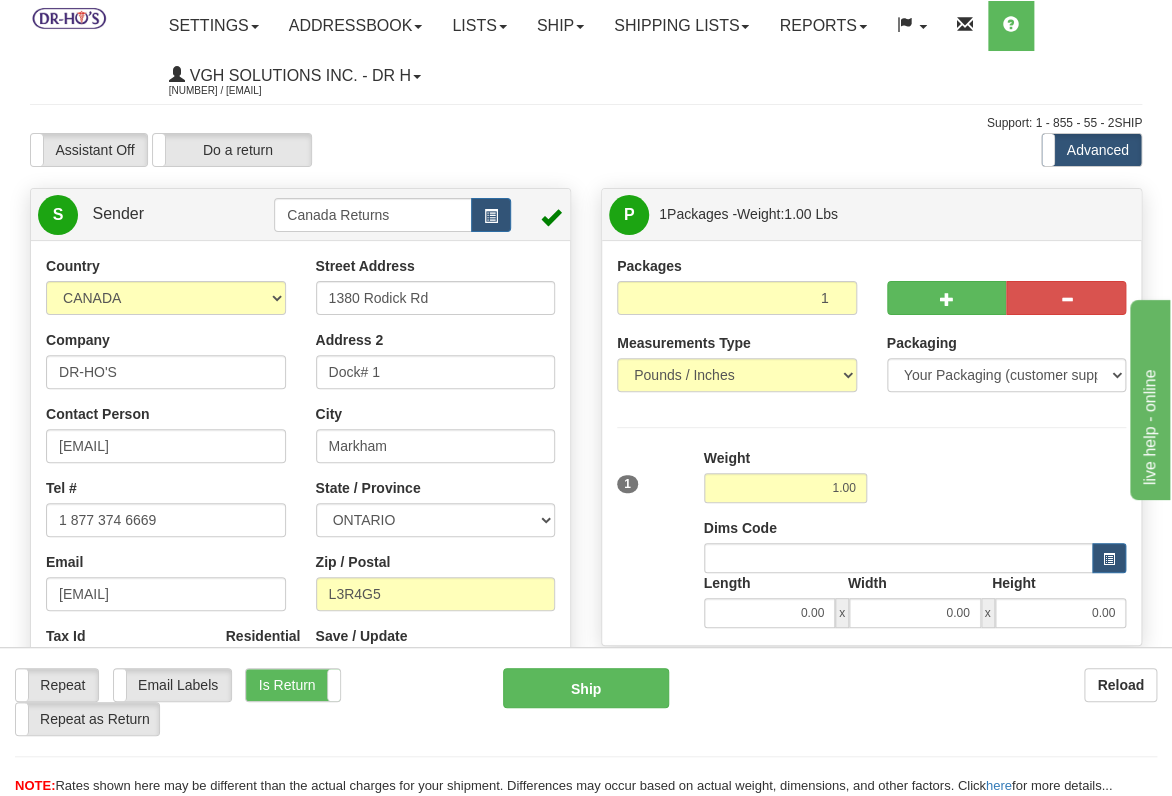 type on "[NUMBER]" 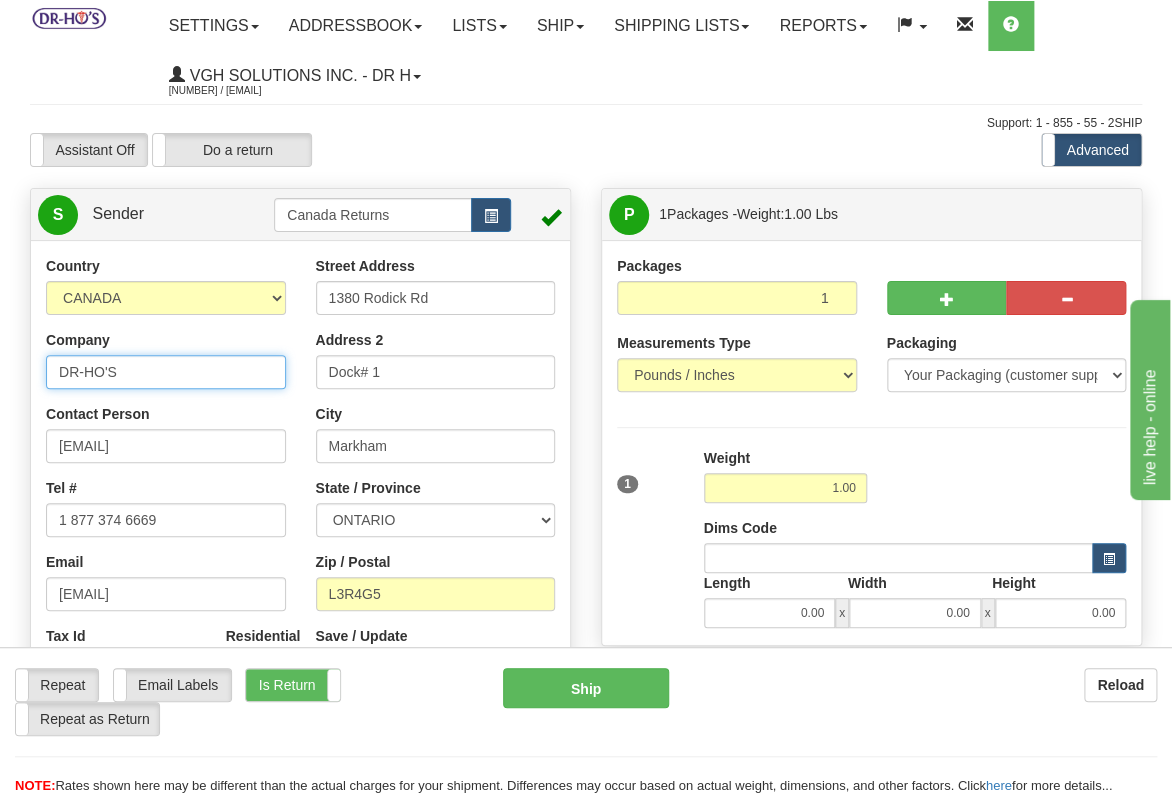 drag, startPoint x: 155, startPoint y: 372, endPoint x: -8, endPoint y: 371, distance: 163.00307 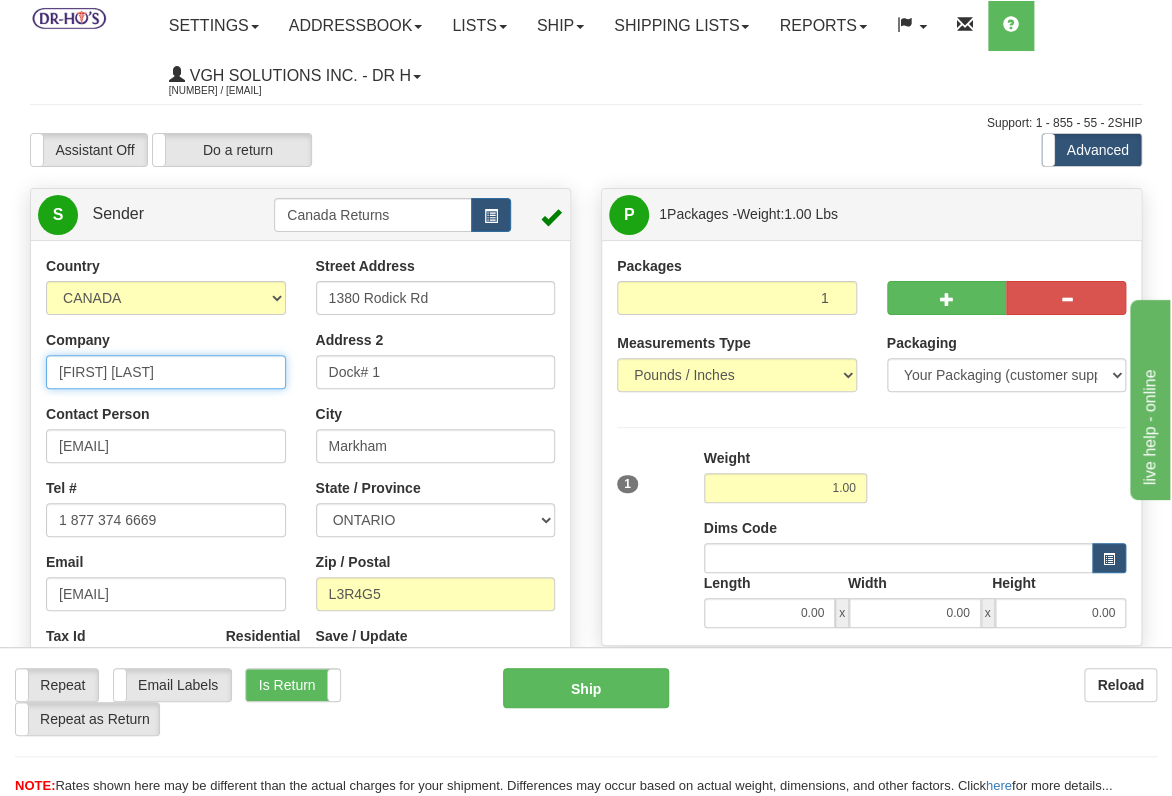 type on "[FIRST] [LAST]" 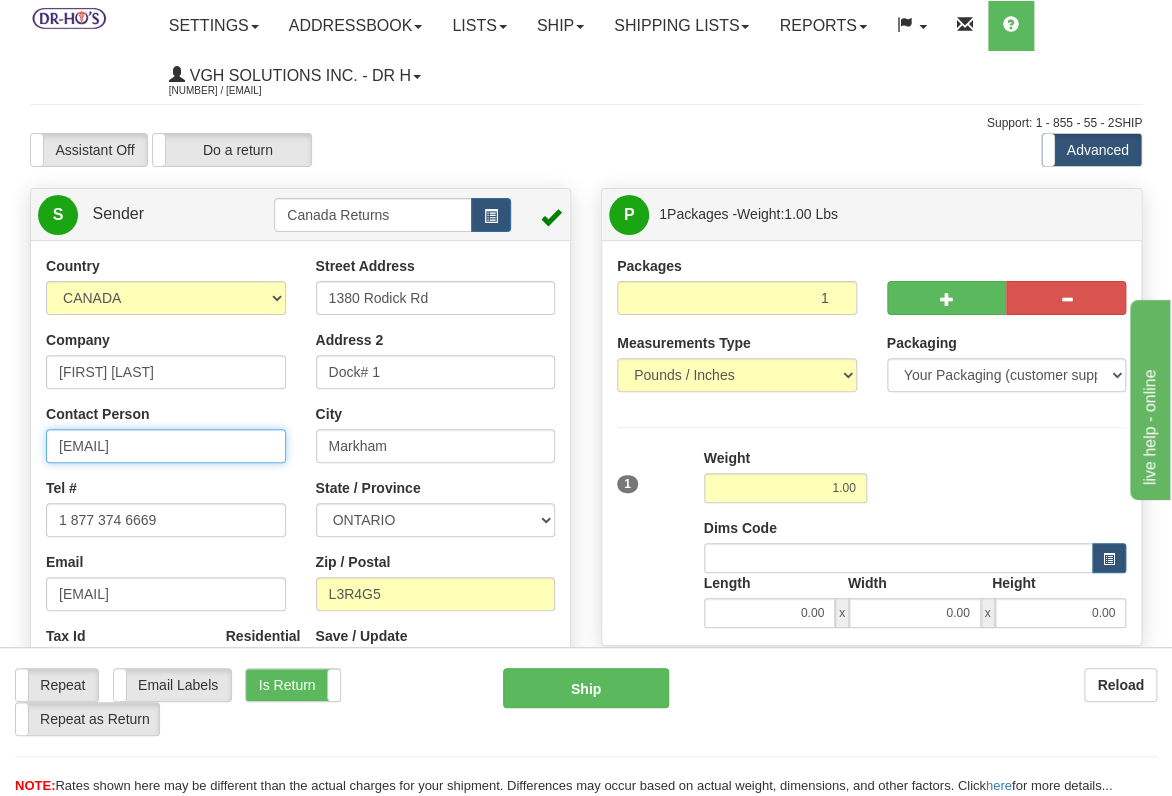 drag, startPoint x: 208, startPoint y: 451, endPoint x: 17, endPoint y: 445, distance: 191.09422 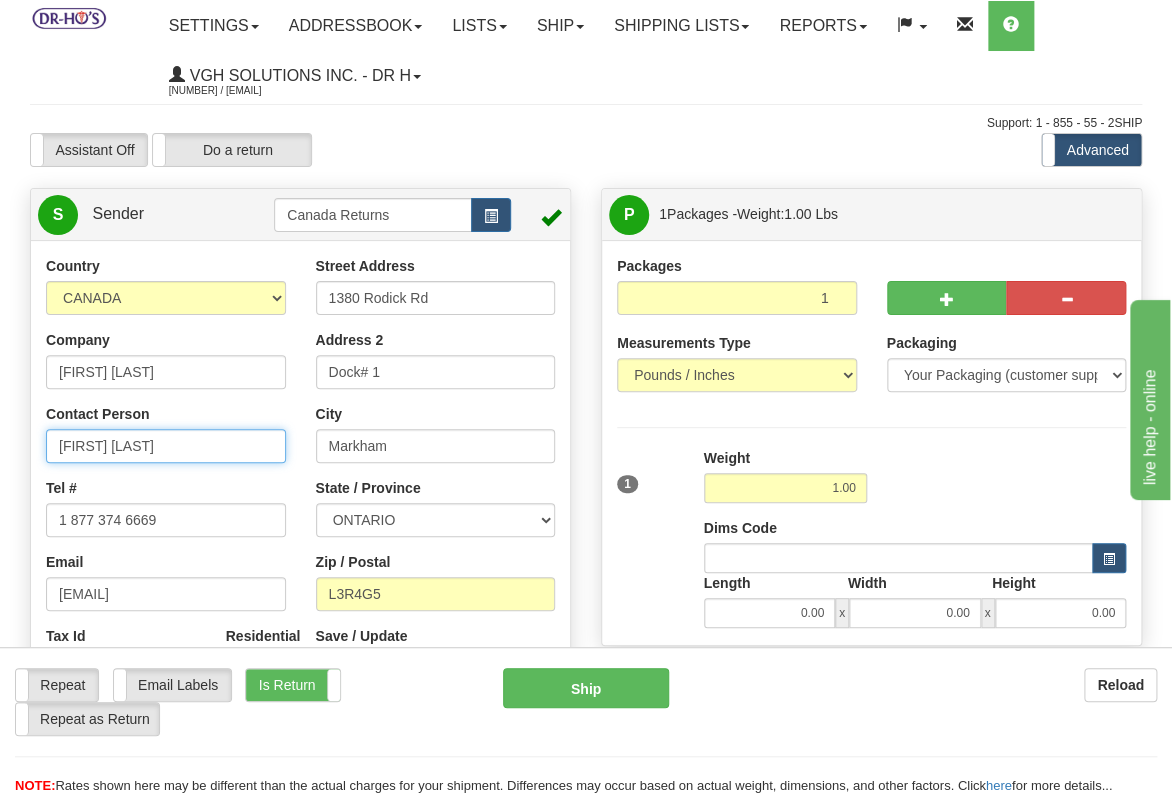 type on "[FIRST] [LAST]" 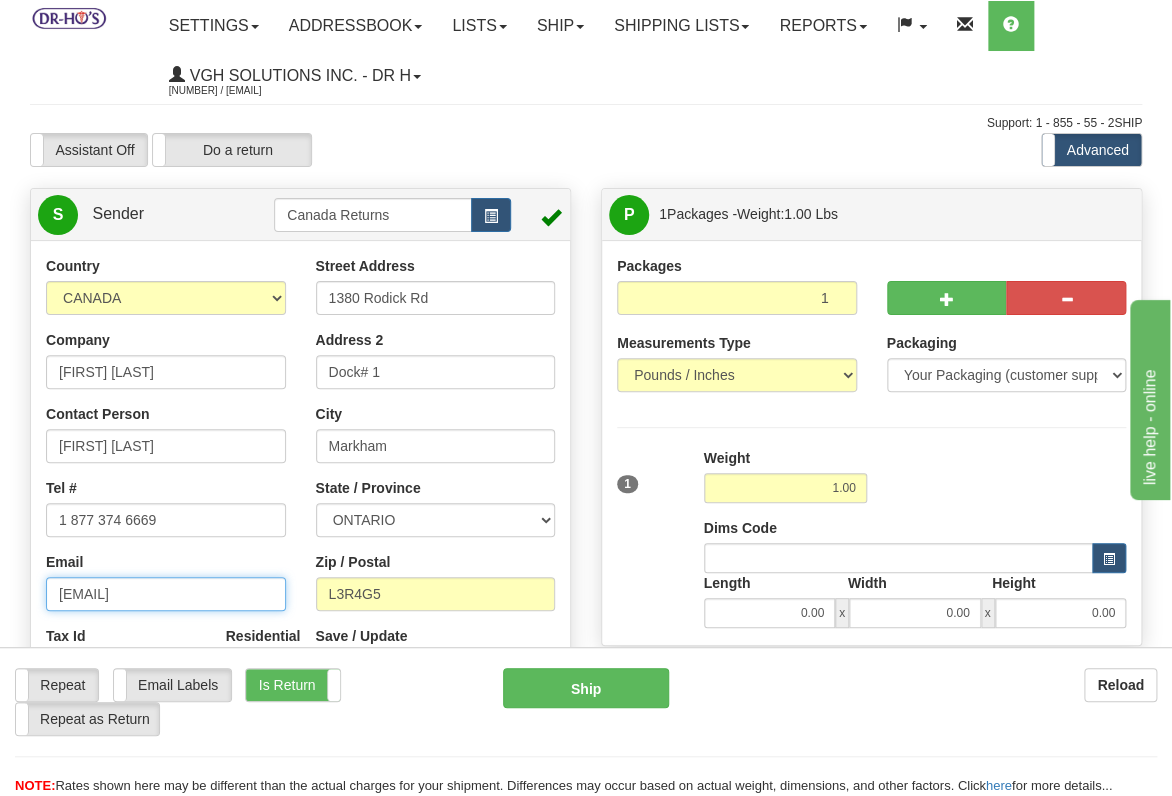 drag, startPoint x: 202, startPoint y: 597, endPoint x: 20, endPoint y: 594, distance: 182.02472 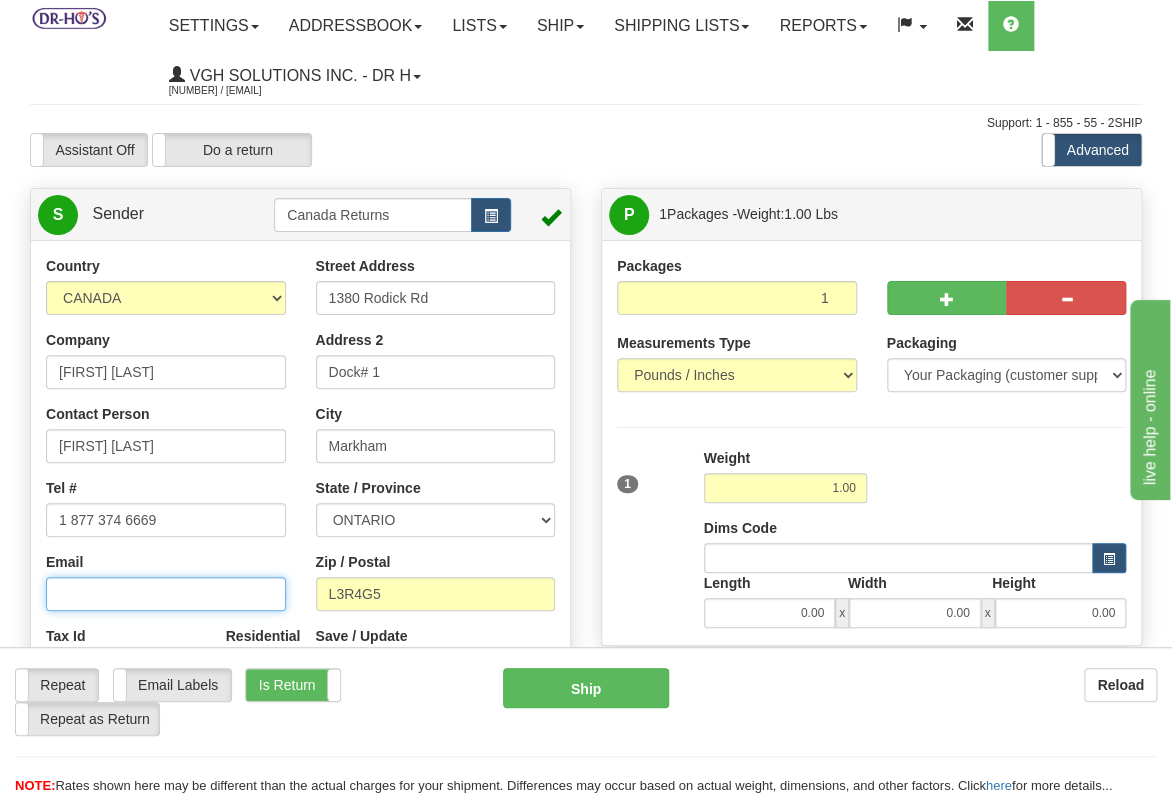type 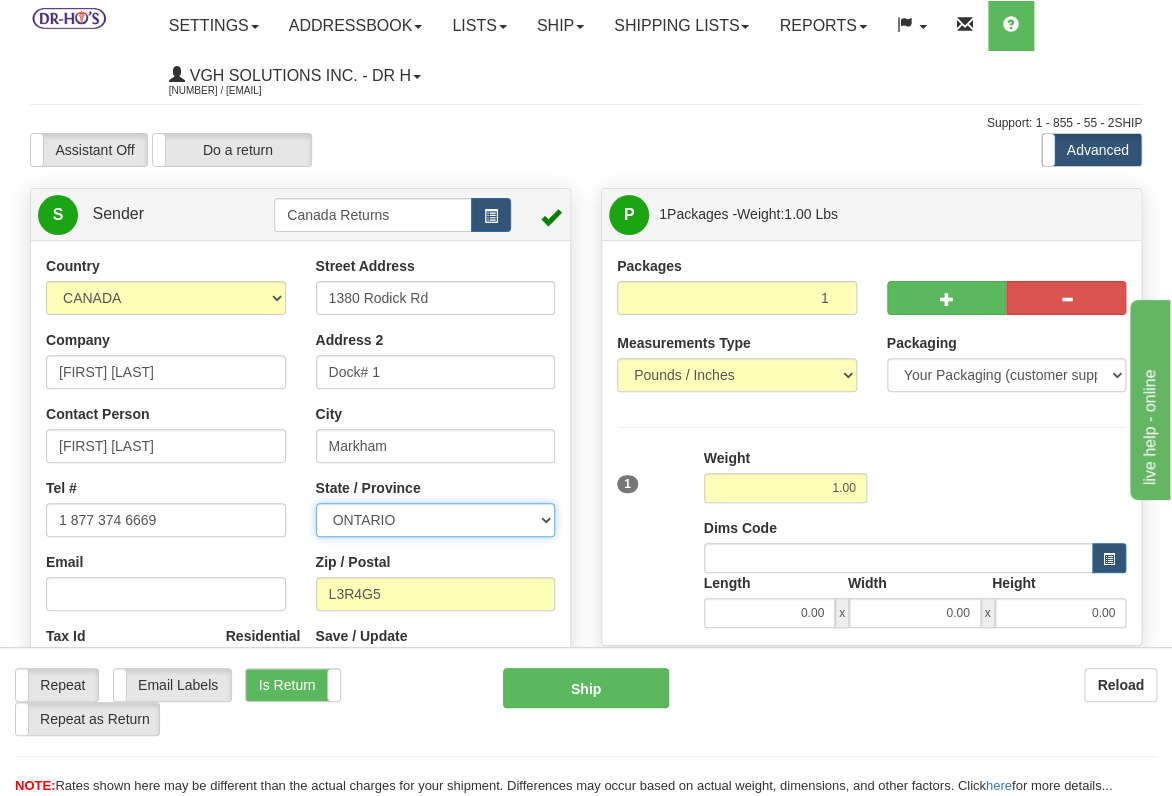 click on "ALBERTA BRITISH COLUMBIA MANITOBA NEW BRUNSWICK NEWFOUNDLAND NOVA SCOTIA NUNAVUT NW TERRITORIES ONTARIO PRINCE EDWARD ISLAND QUEBEC SASKATCHEWAN YUKON TERRITORY" at bounding box center [436, 520] 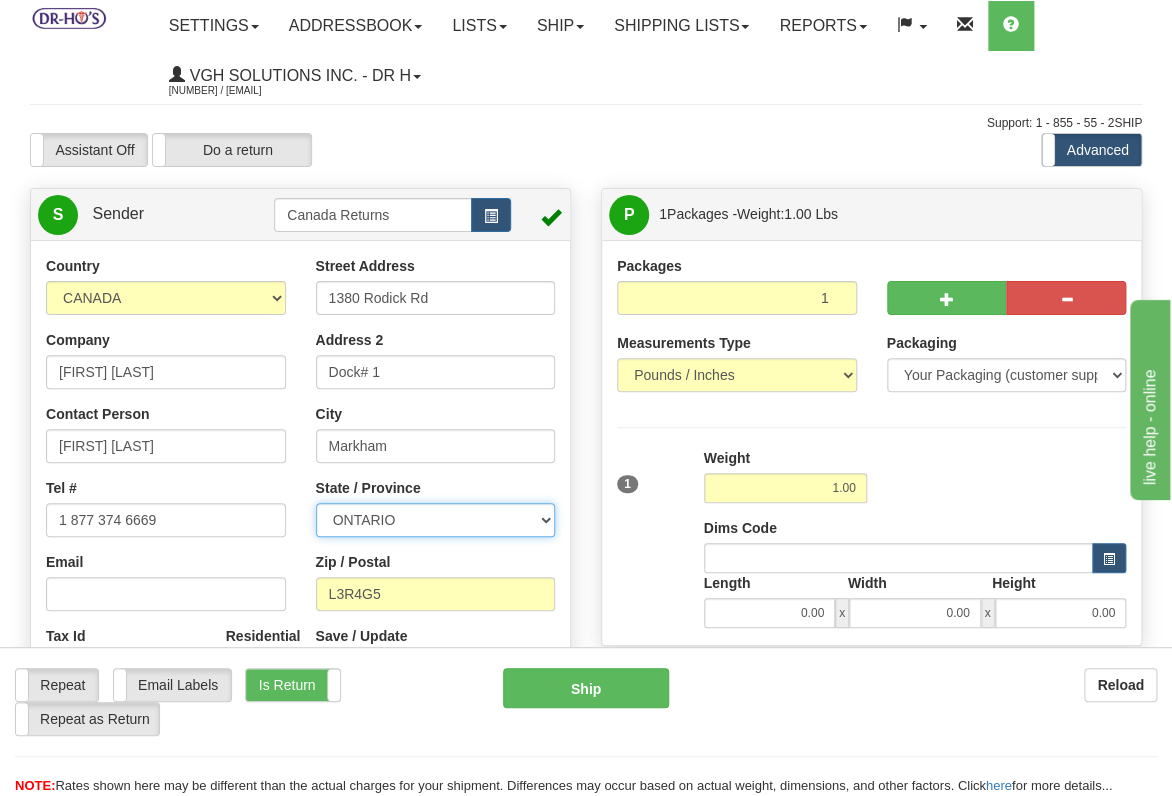 select on "SK" 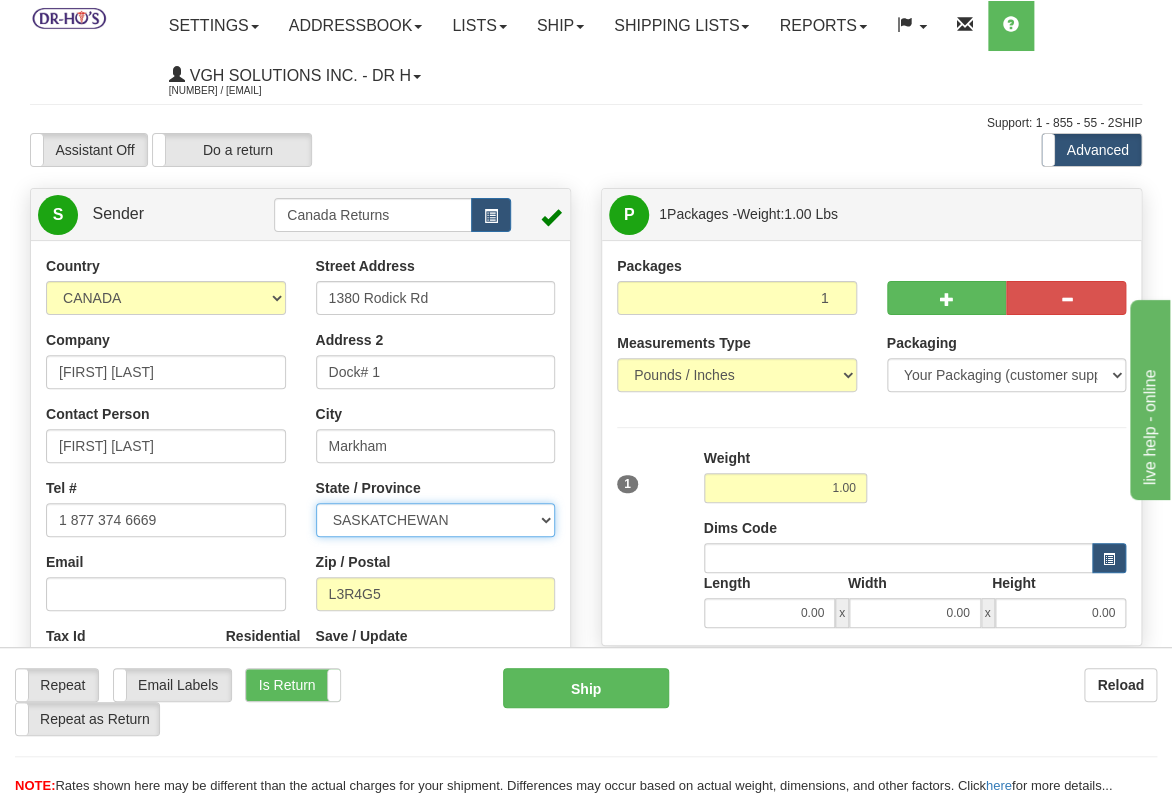 click on "ALBERTA BRITISH COLUMBIA MANITOBA NEW BRUNSWICK NEWFOUNDLAND NOVA SCOTIA NUNAVUT NW TERRITORIES ONTARIO PRINCE EDWARD ISLAND QUEBEC SASKATCHEWAN YUKON TERRITORY" at bounding box center (436, 520) 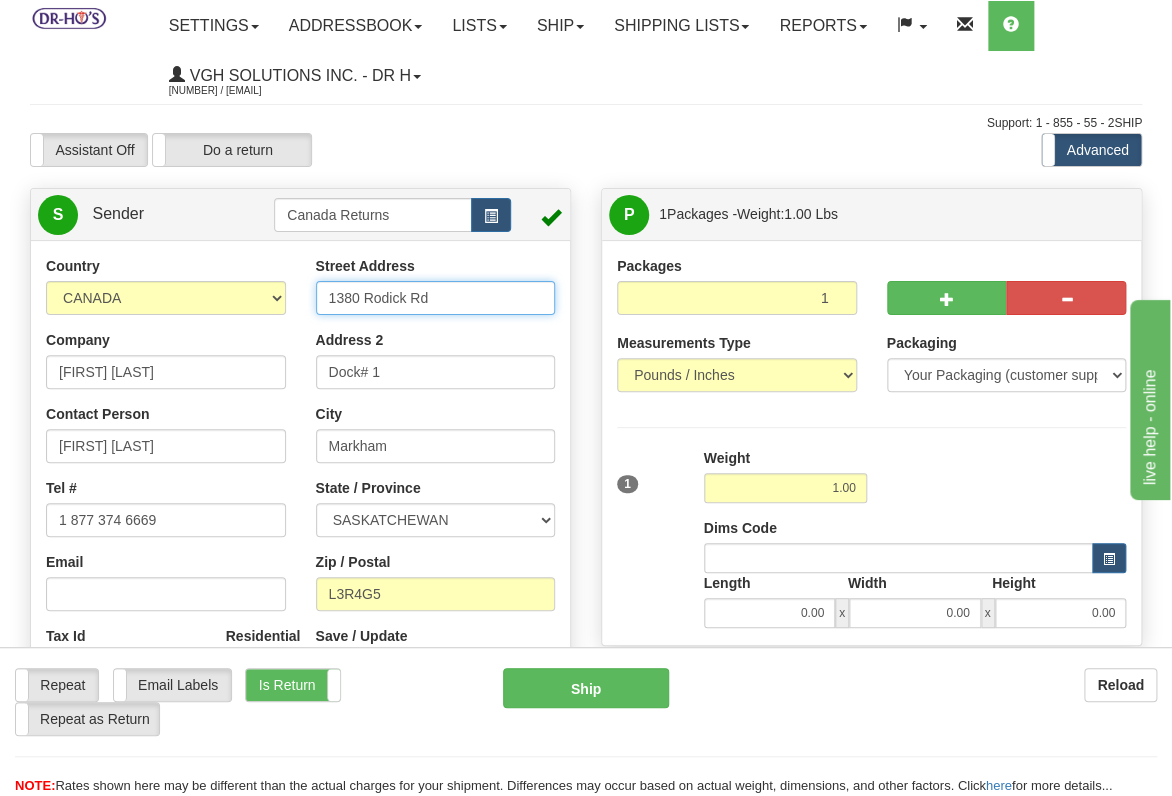 drag, startPoint x: 432, startPoint y: 298, endPoint x: 298, endPoint y: 291, distance: 134.18271 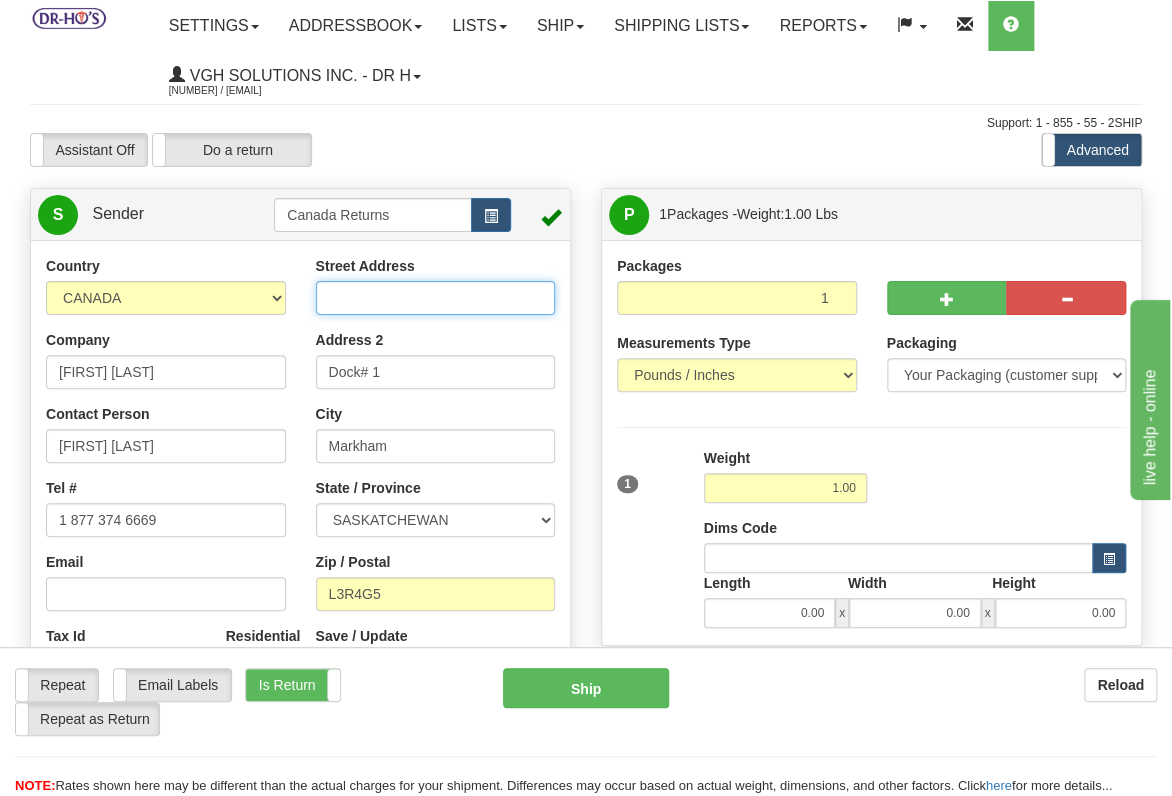 type 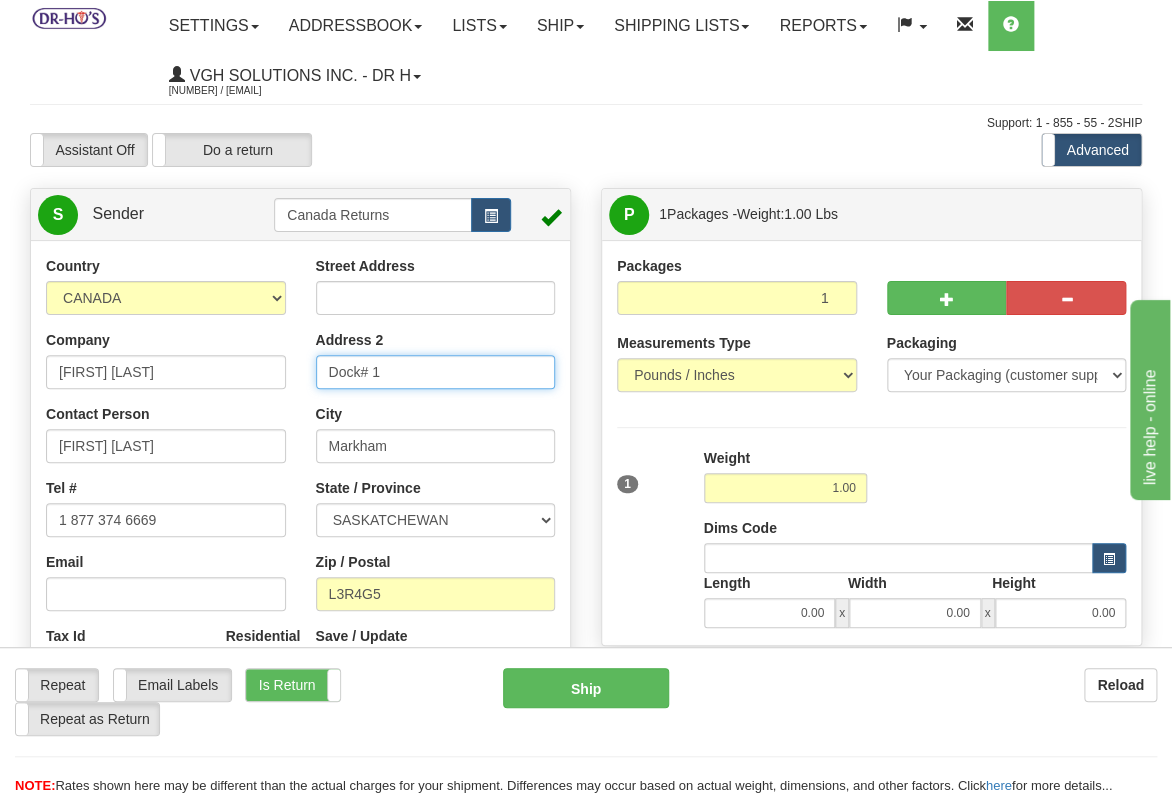 drag, startPoint x: 417, startPoint y: 362, endPoint x: 300, endPoint y: 361, distance: 117.00427 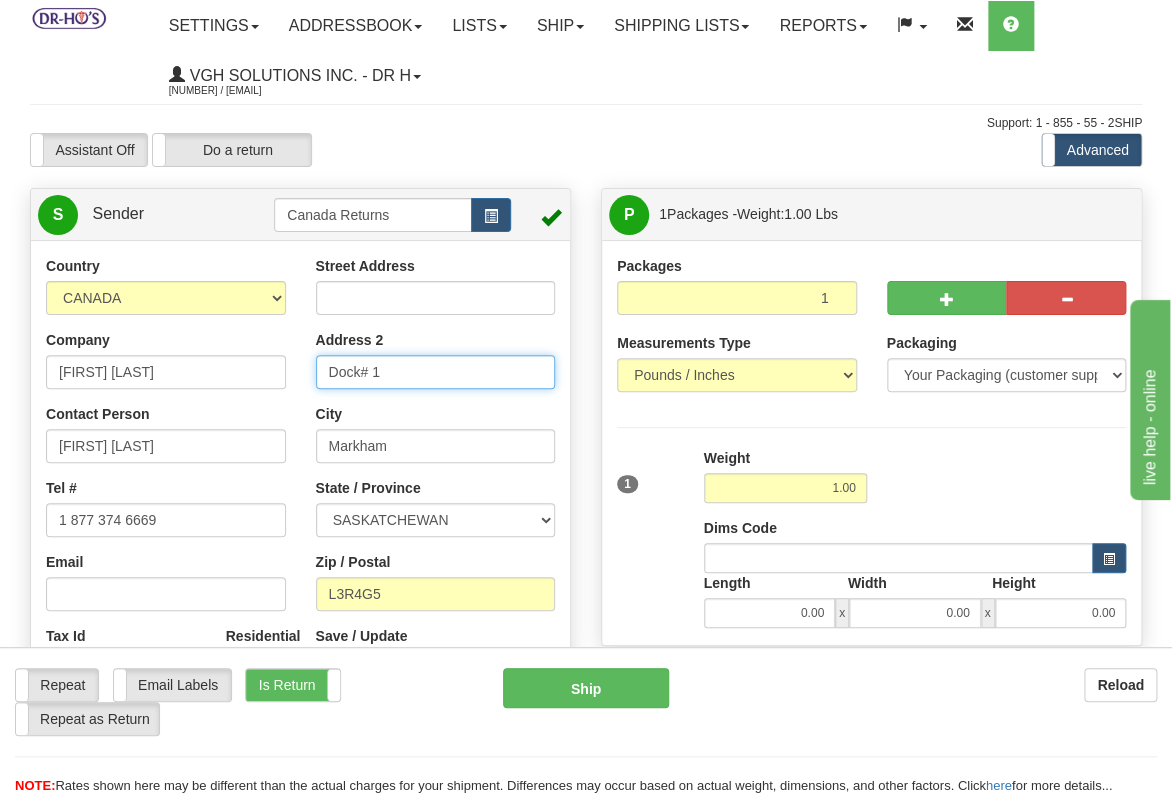 click on "Street Address
Address 2
Dock# 1
City
[CITY]
State / Province
[STATE] [STATE] [STATE] [STATE] [STATE] [STATE] [STATE] [STATE] [STATE] [STATE] [STATE] [STATE]
Zip / Postal
[POSTAL]
Save / Update in Address Book
Yes No" at bounding box center [436, 498] 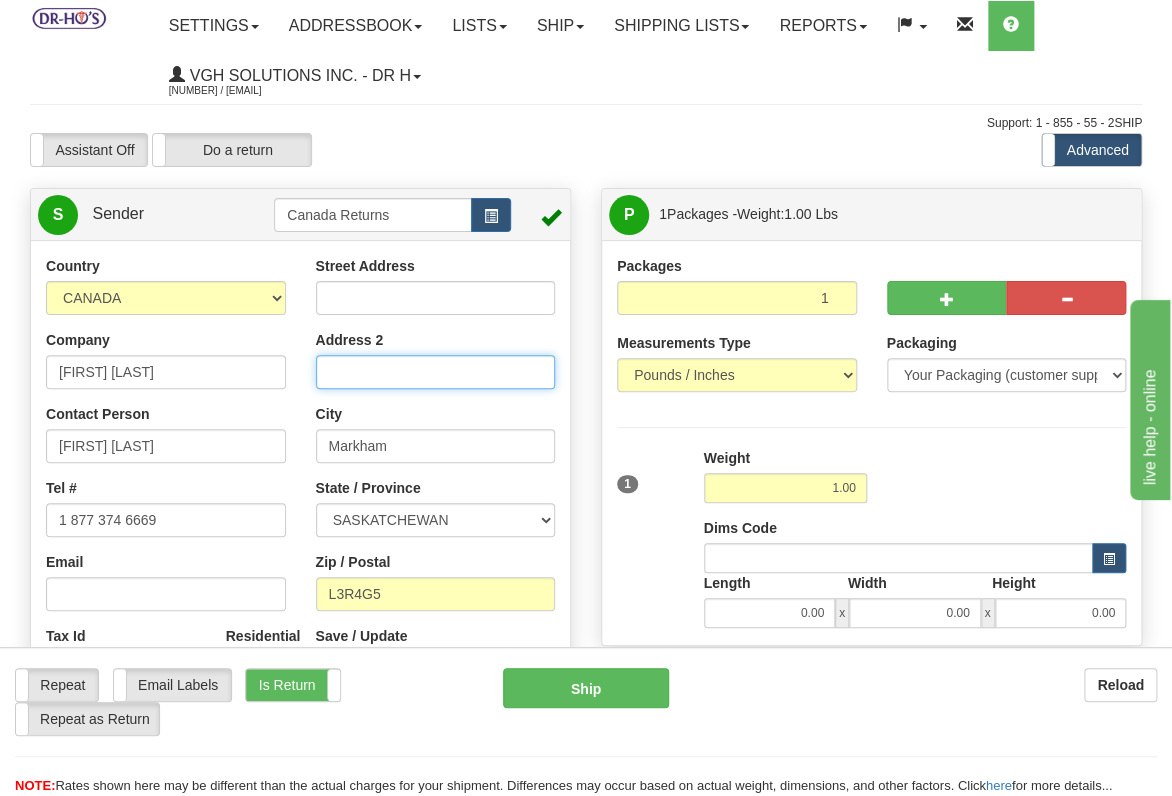 type 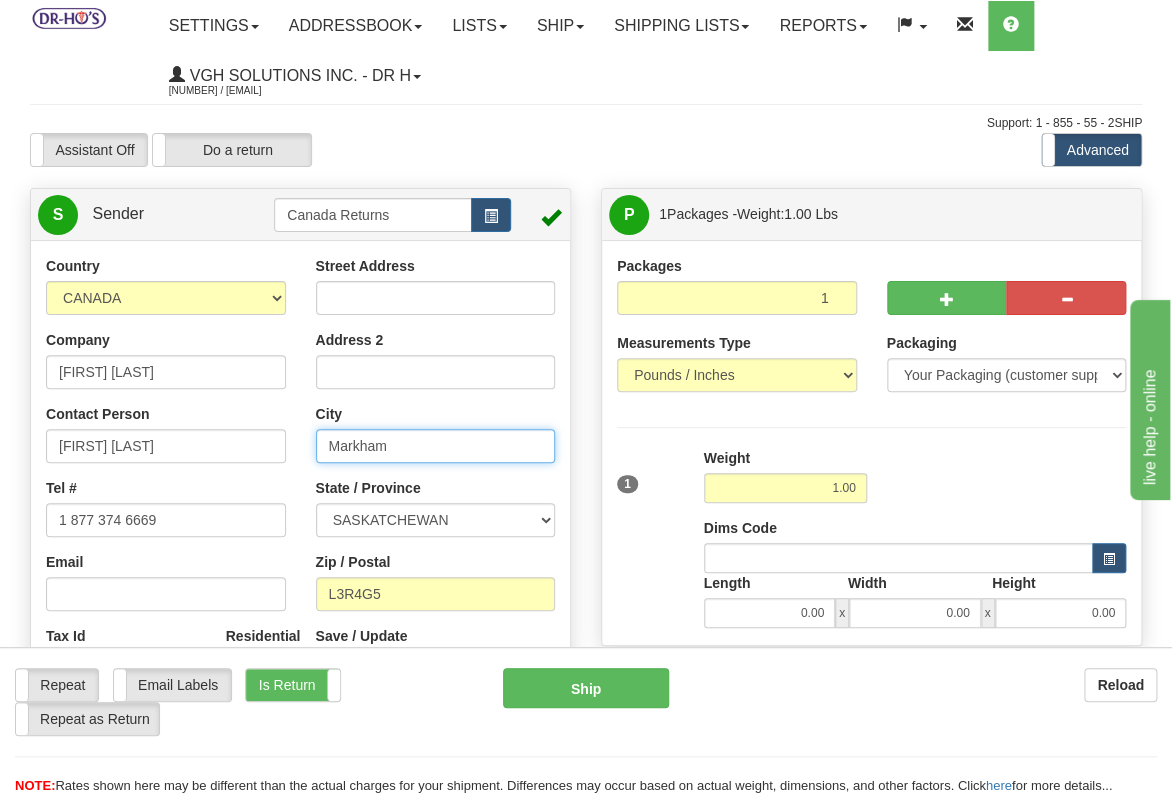 drag, startPoint x: 424, startPoint y: 441, endPoint x: 286, endPoint y: 431, distance: 138.36185 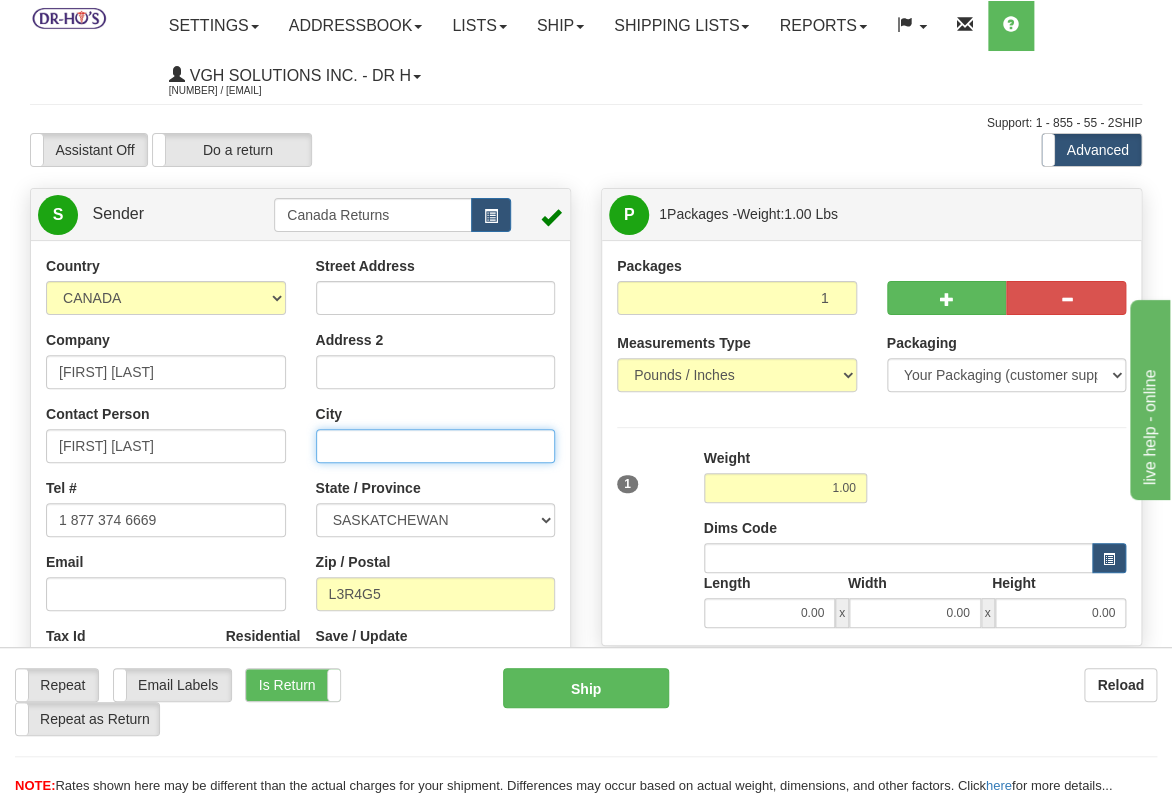 type 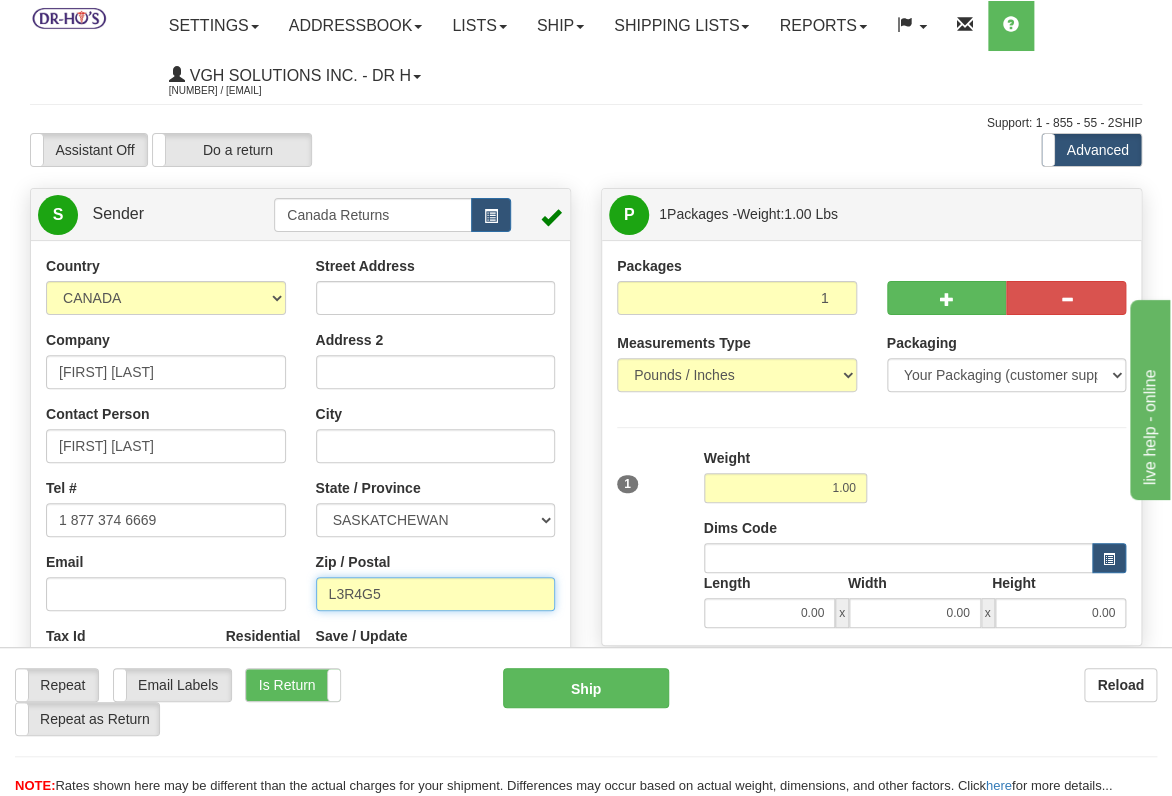 drag, startPoint x: 400, startPoint y: 587, endPoint x: 282, endPoint y: 587, distance: 118 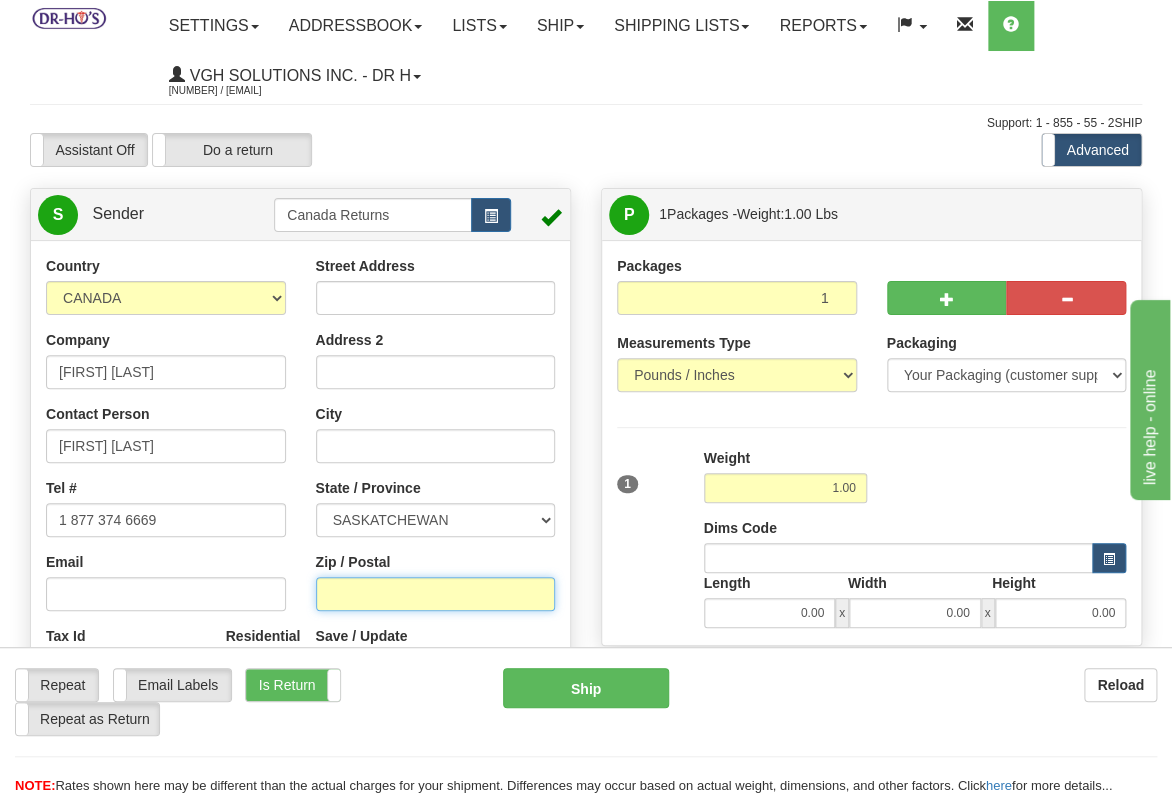 type 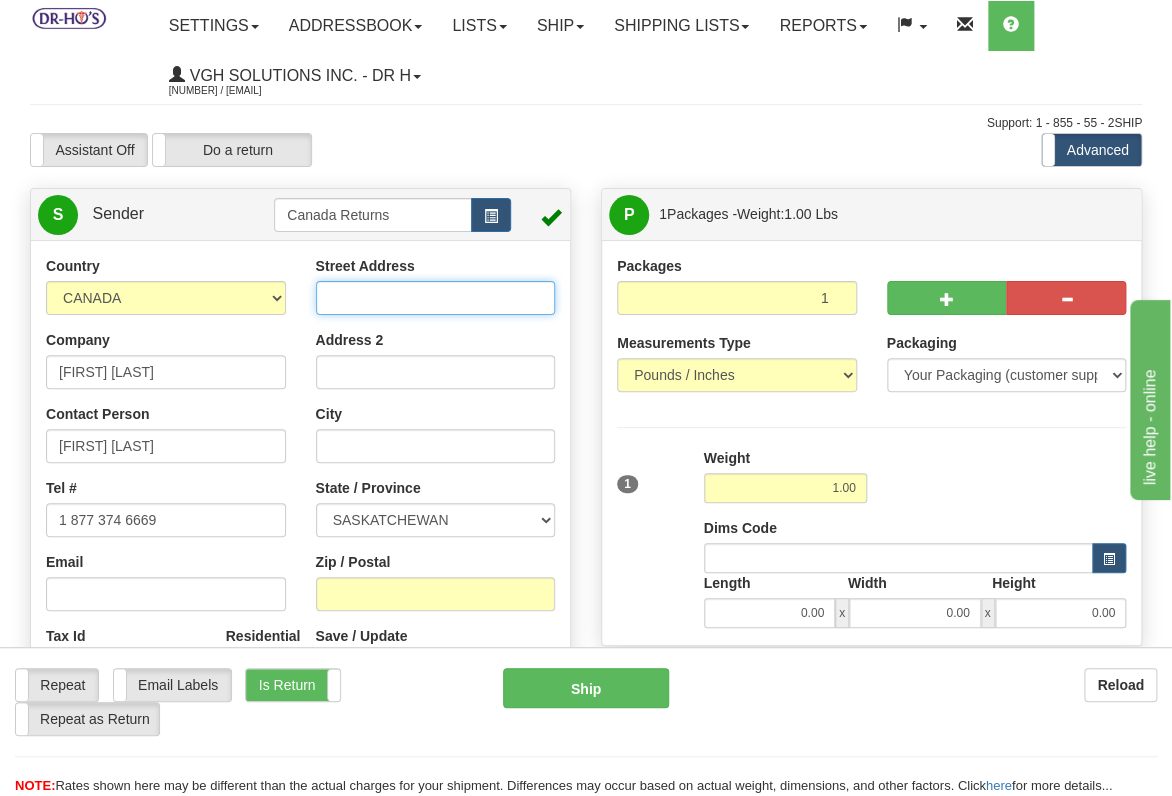 click on "Street Address" at bounding box center (436, 298) 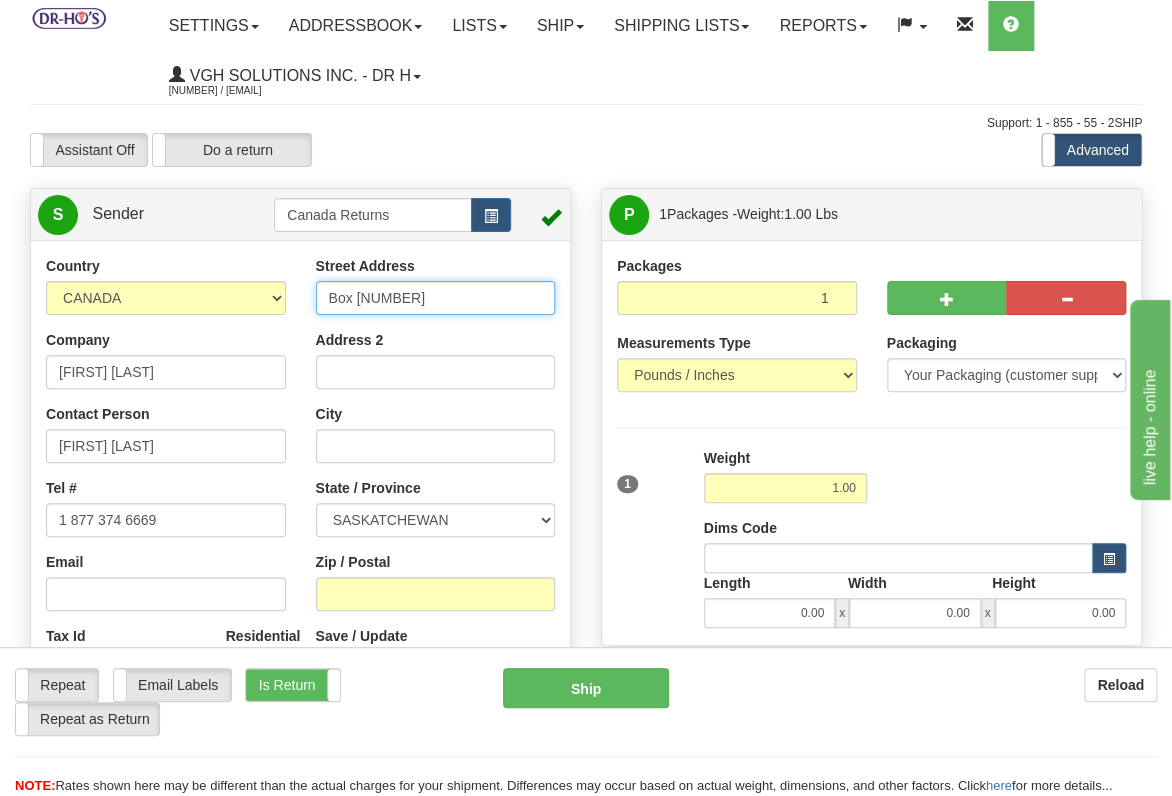 type on "Box [NUMBER]" 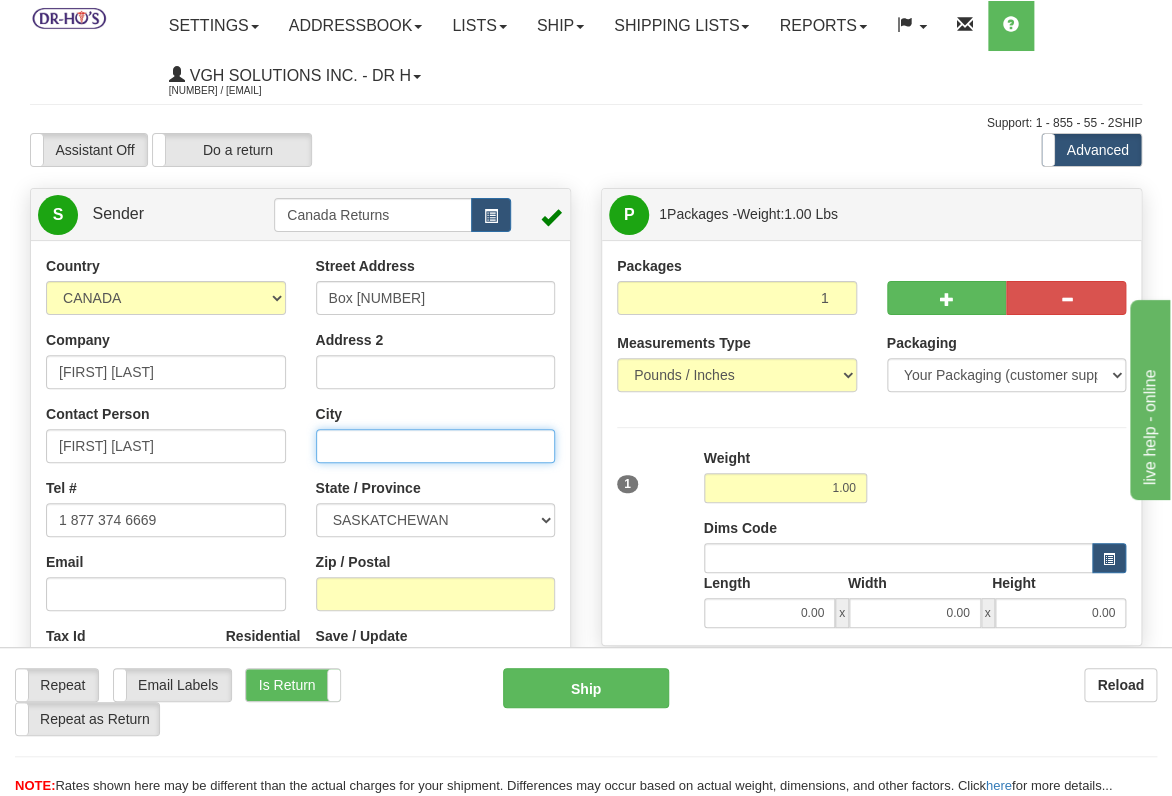 click on "City" at bounding box center (436, 446) 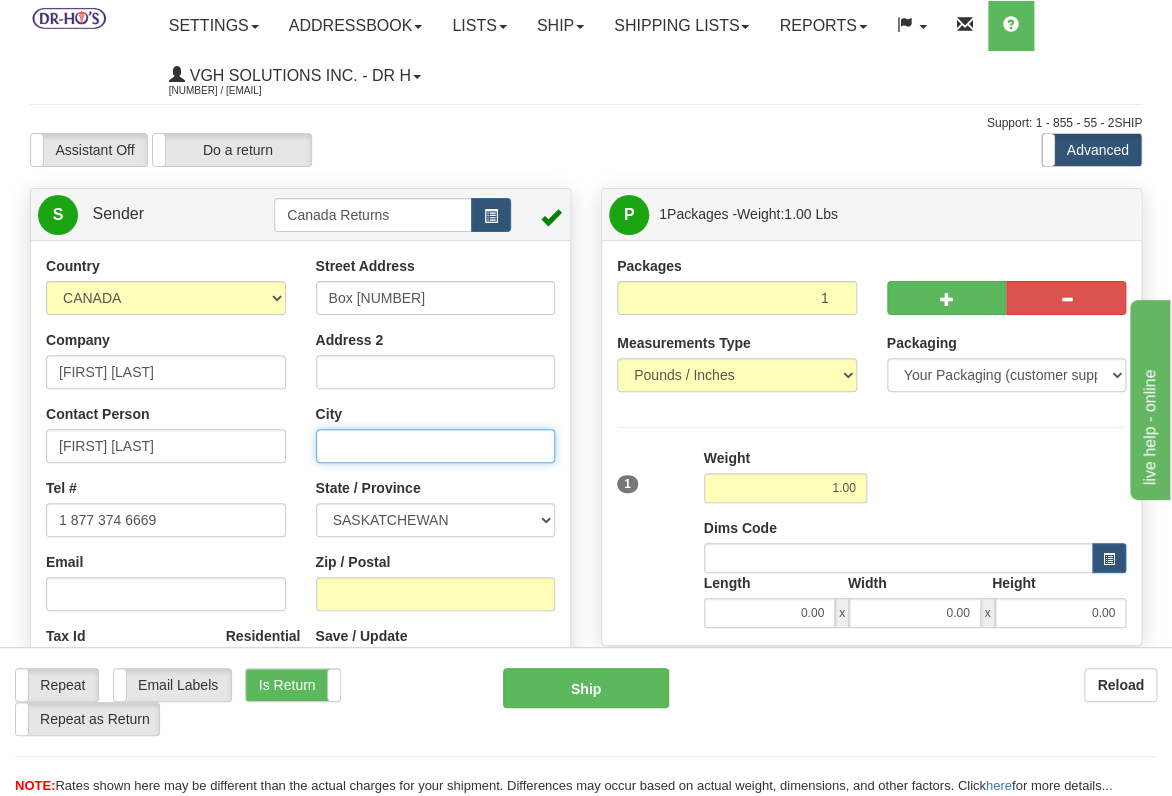 paste on "[CITY]" 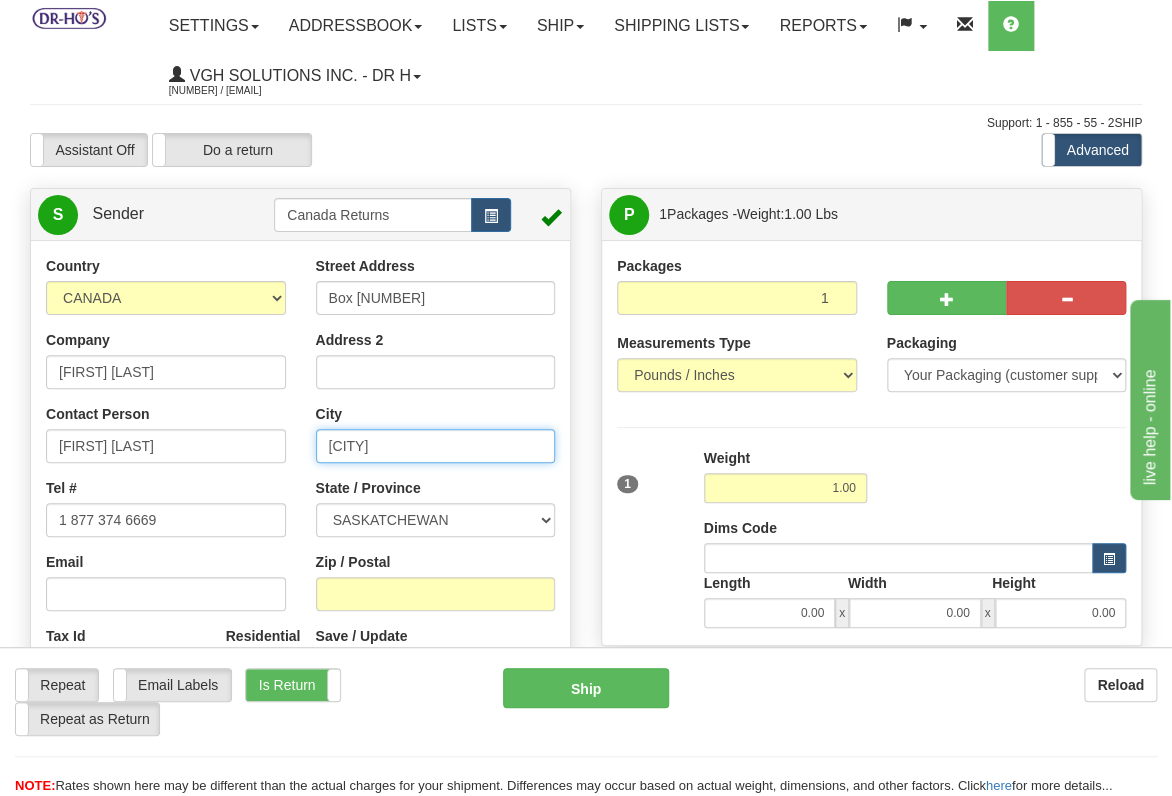 type on "[CITY]" 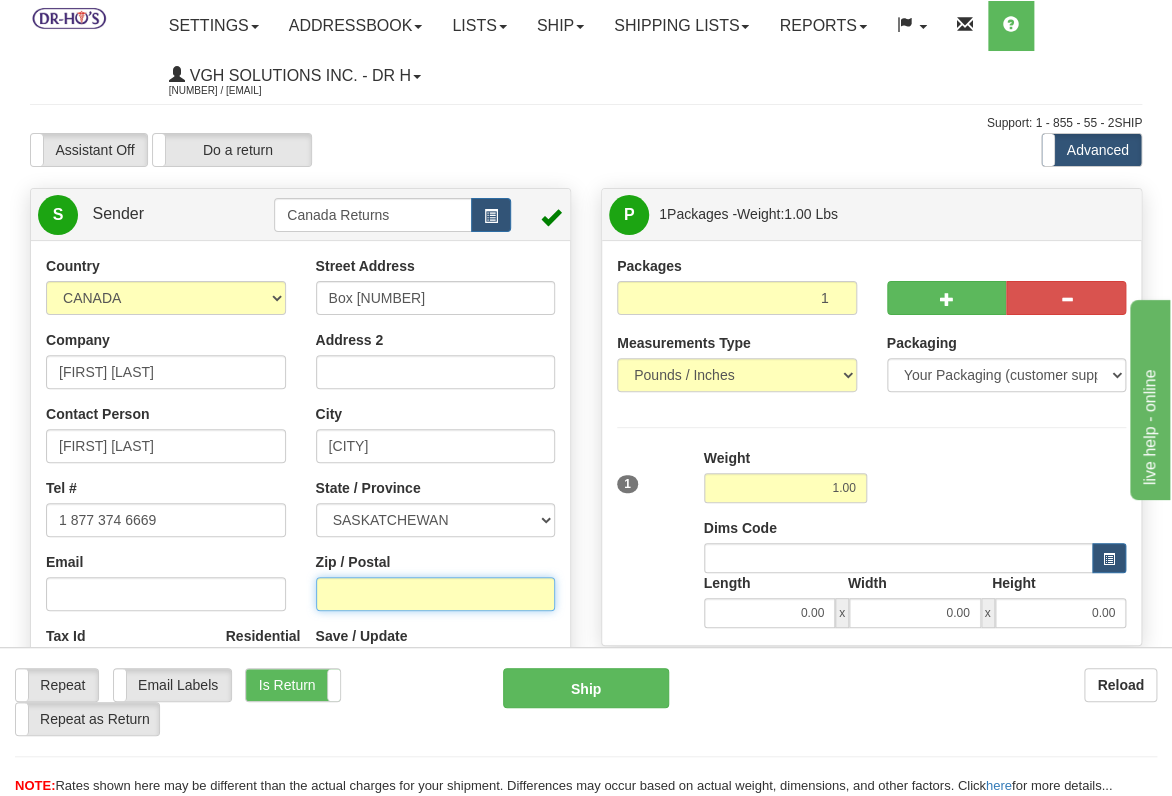 click on "Zip / Postal" at bounding box center (436, 594) 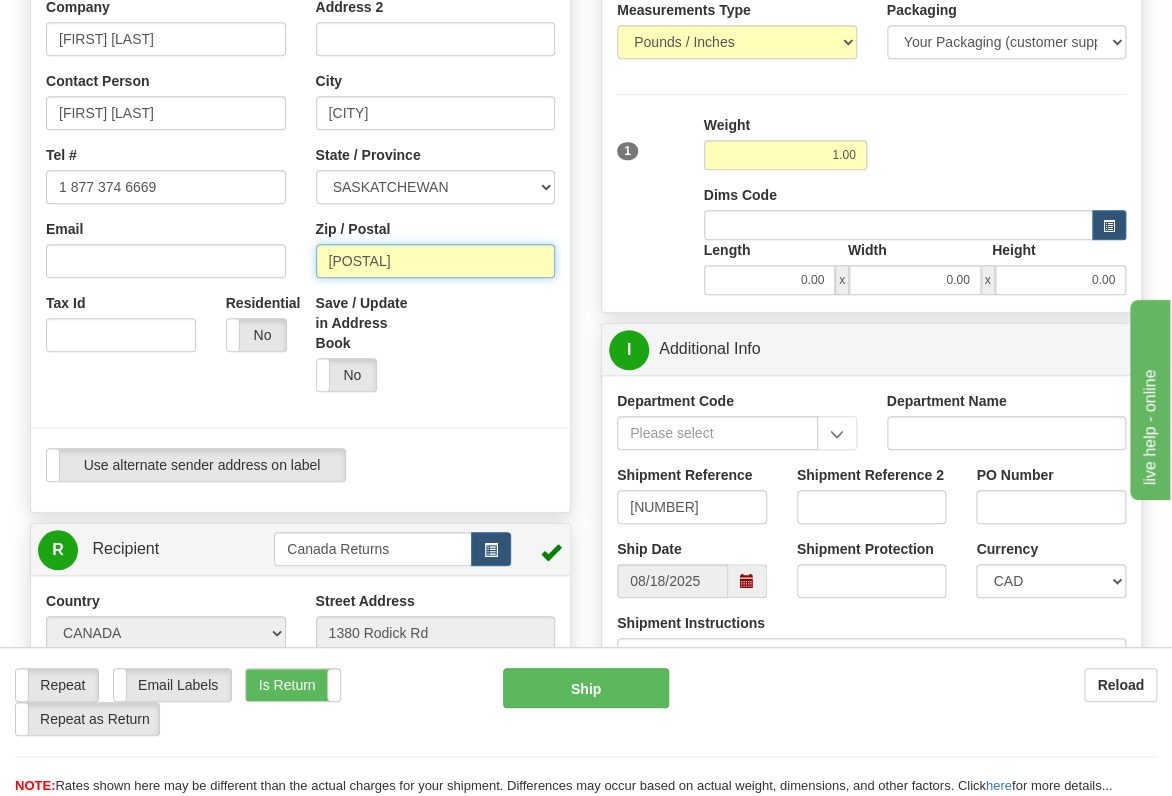scroll, scrollTop: 666, scrollLeft: 0, axis: vertical 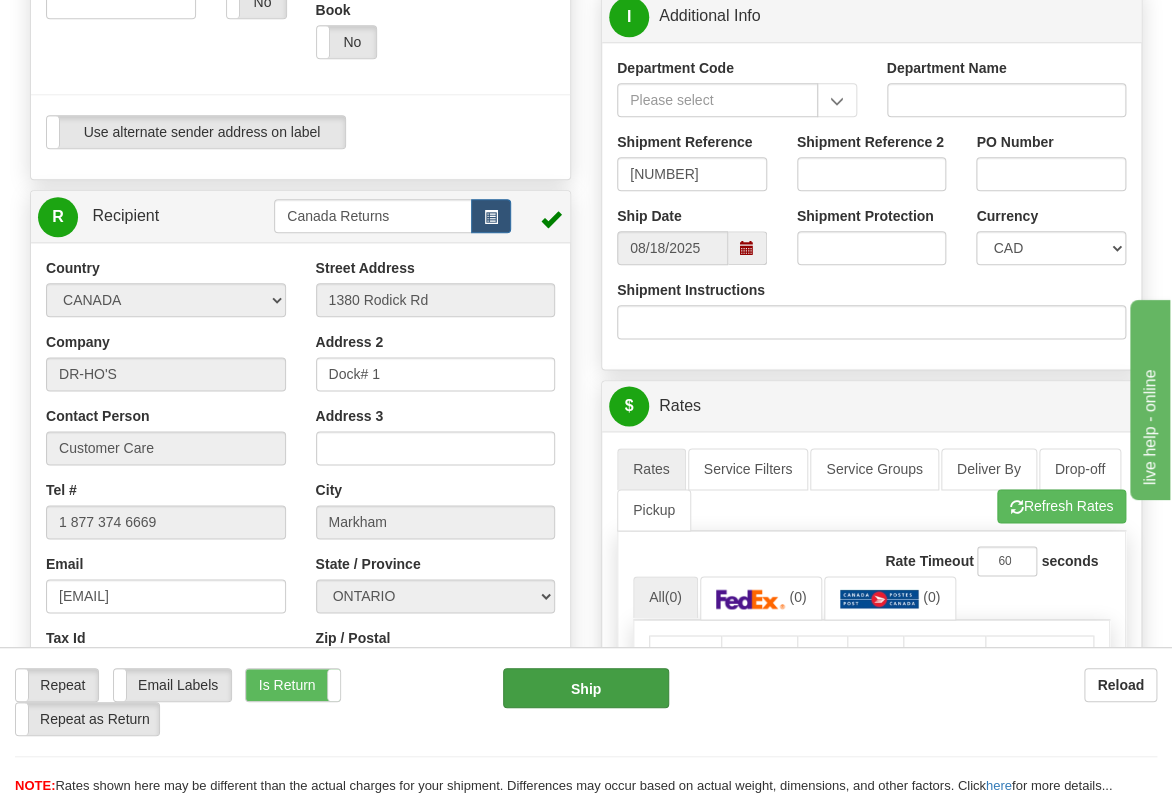 type on "[POSTAL]" 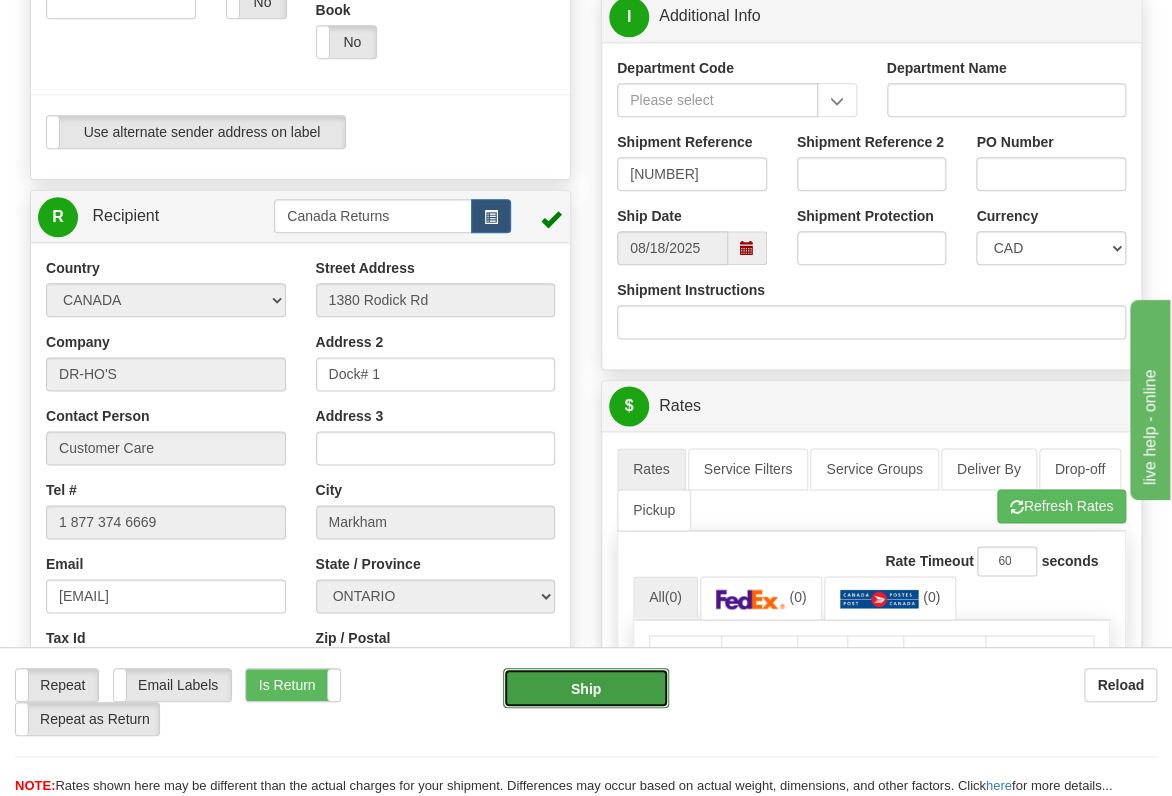 click on "Ship" at bounding box center (585, 688) 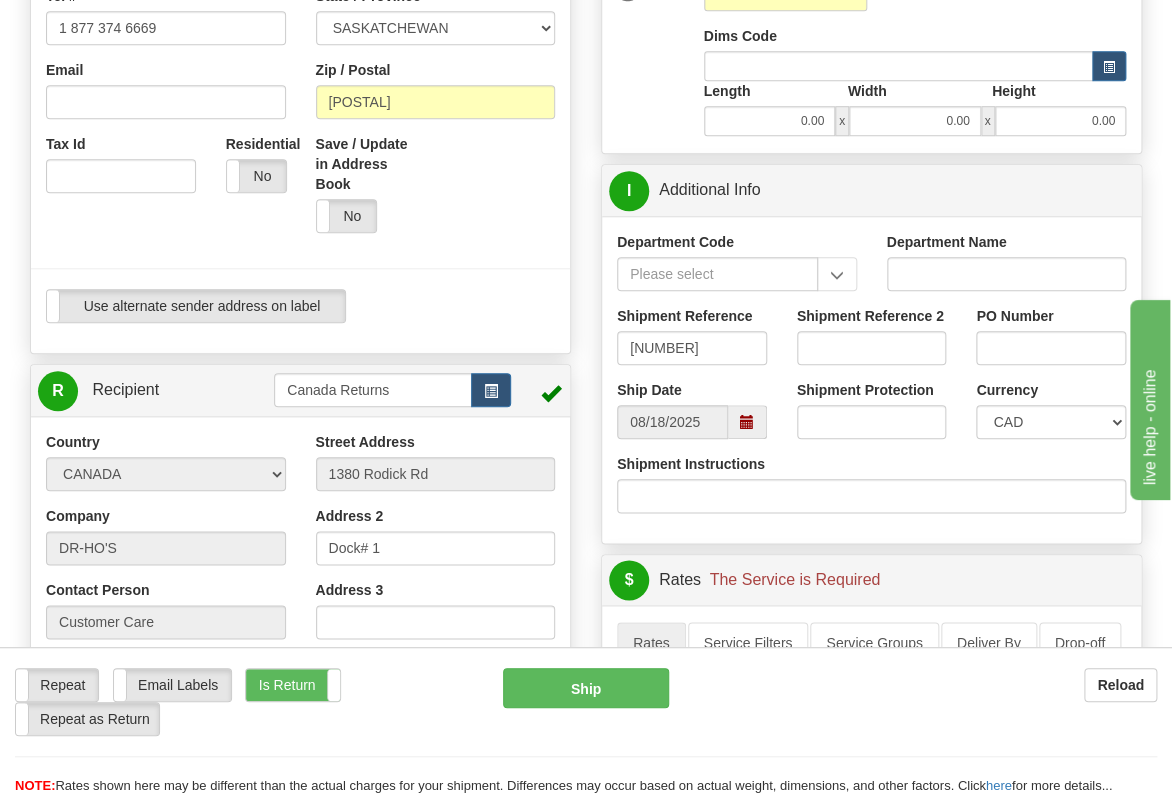 scroll, scrollTop: 555, scrollLeft: 0, axis: vertical 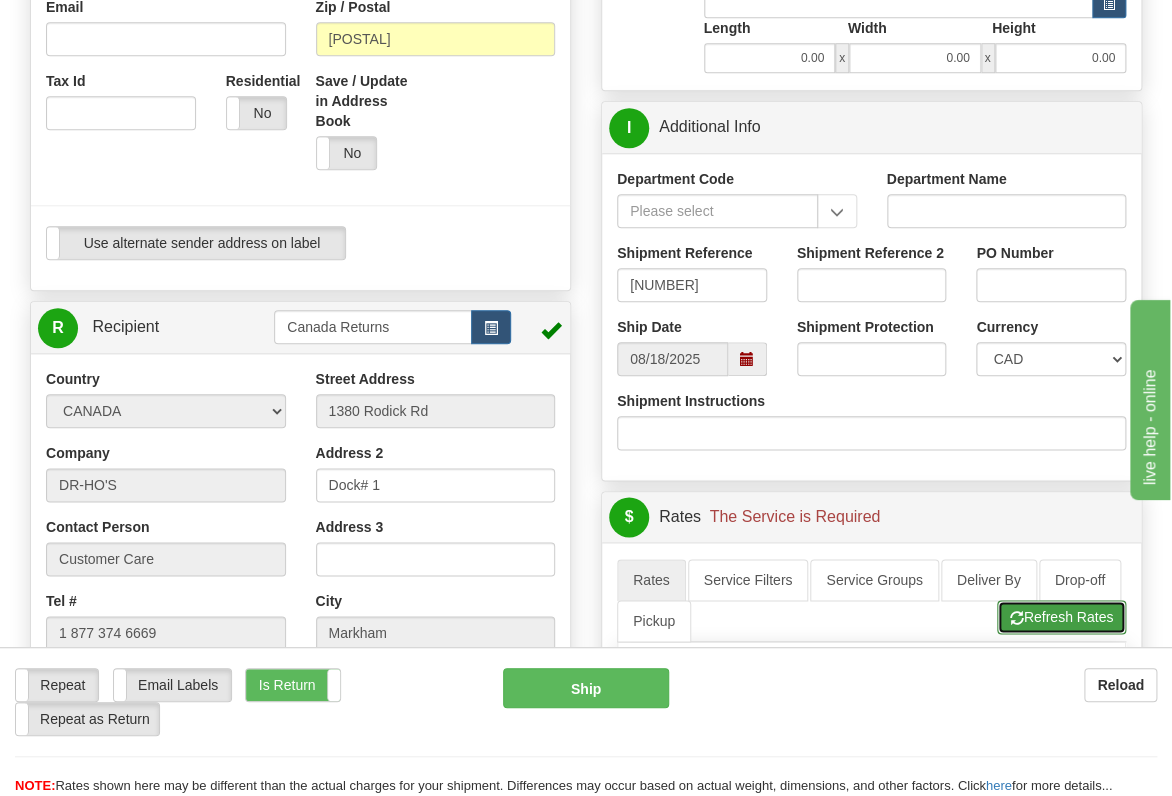 click on "Refresh Rates" at bounding box center [1061, 617] 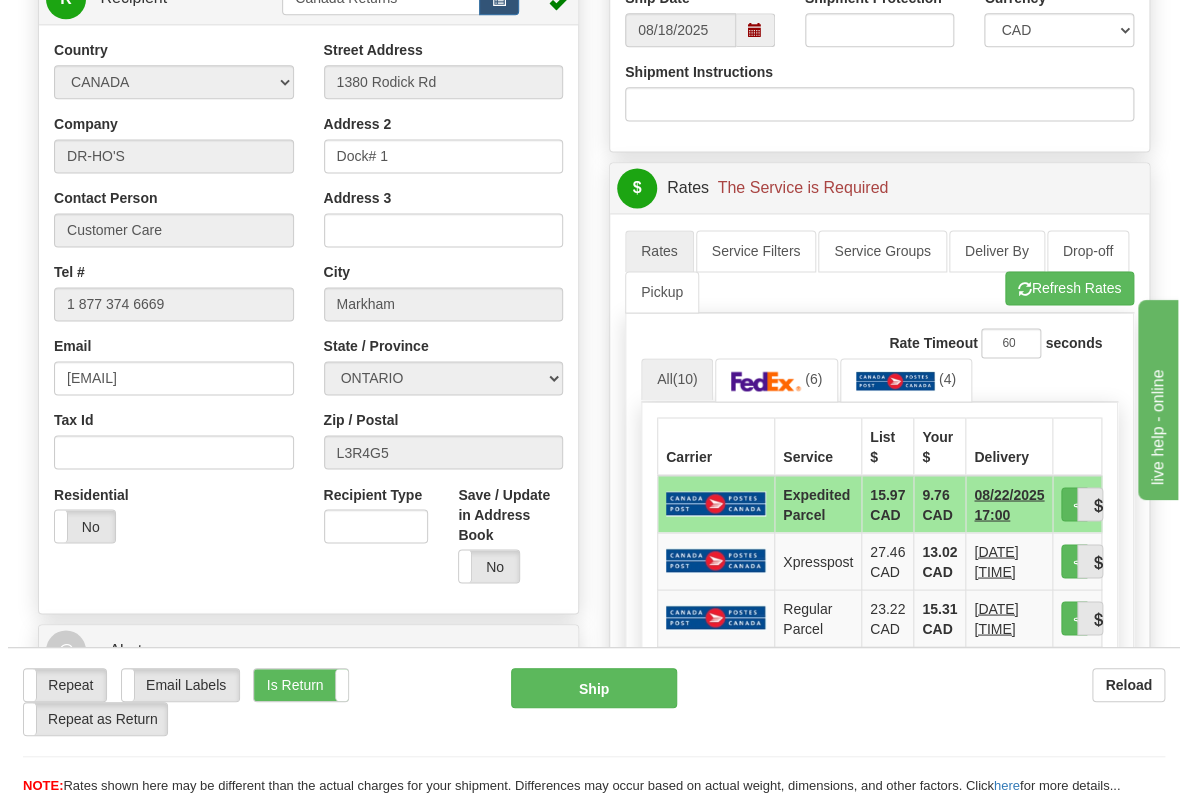 scroll, scrollTop: 888, scrollLeft: 0, axis: vertical 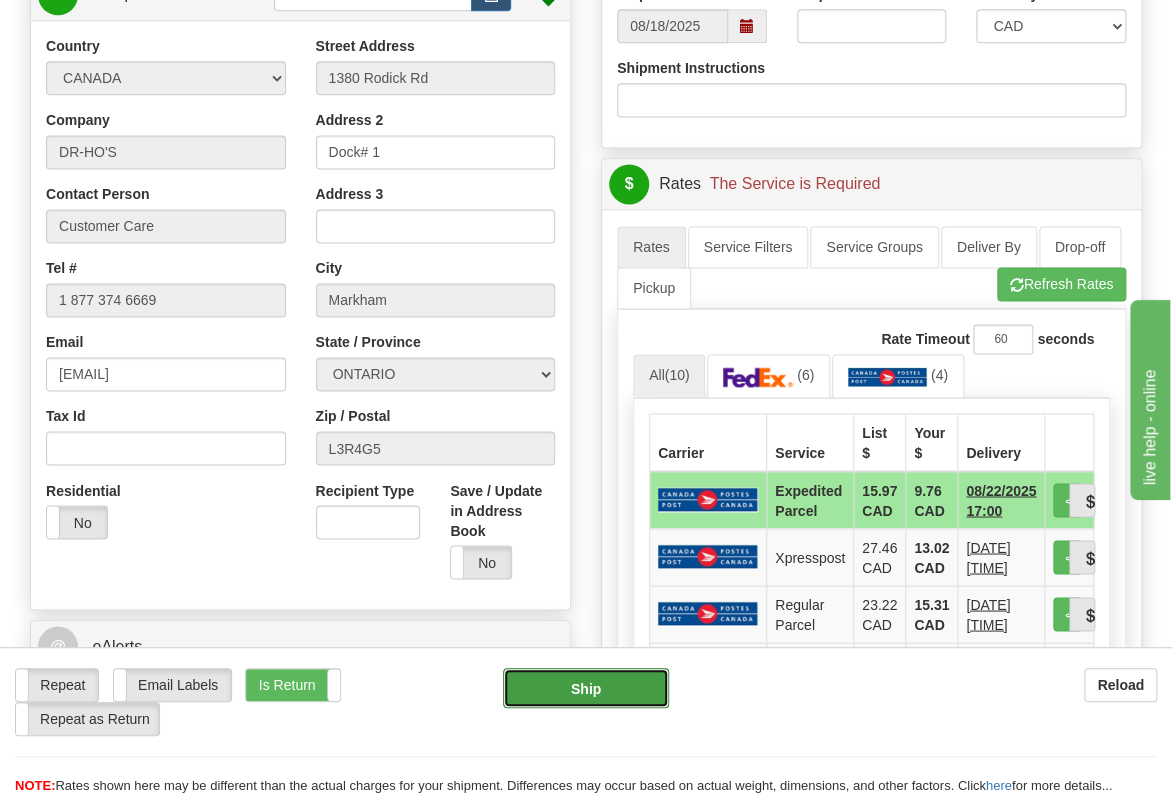 click on "Ship" at bounding box center [585, 688] 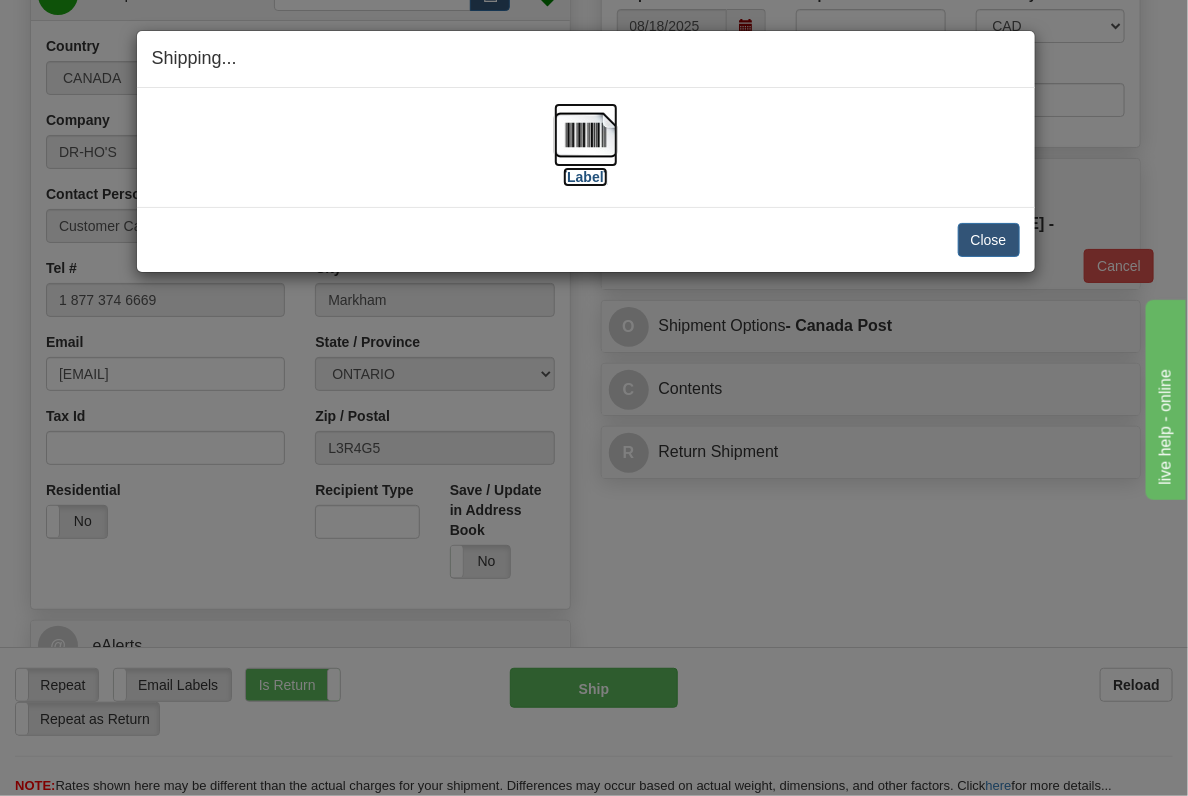 click at bounding box center (586, 135) 